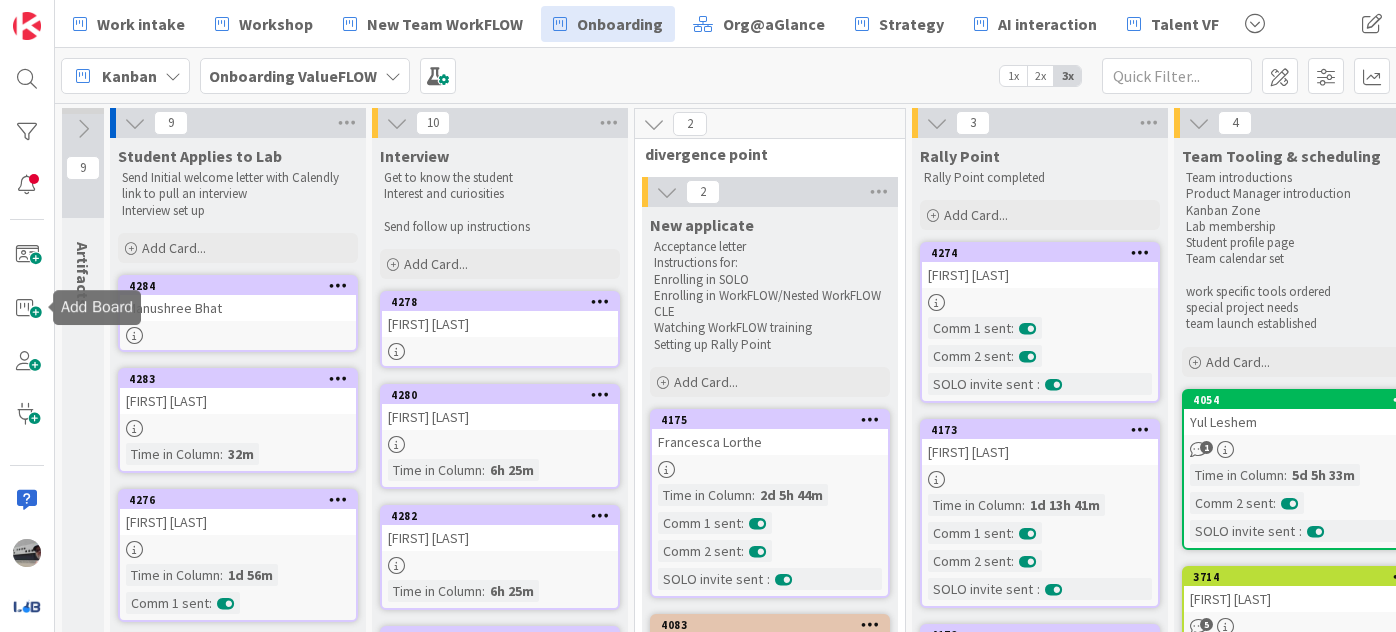 scroll, scrollTop: 0, scrollLeft: 0, axis: both 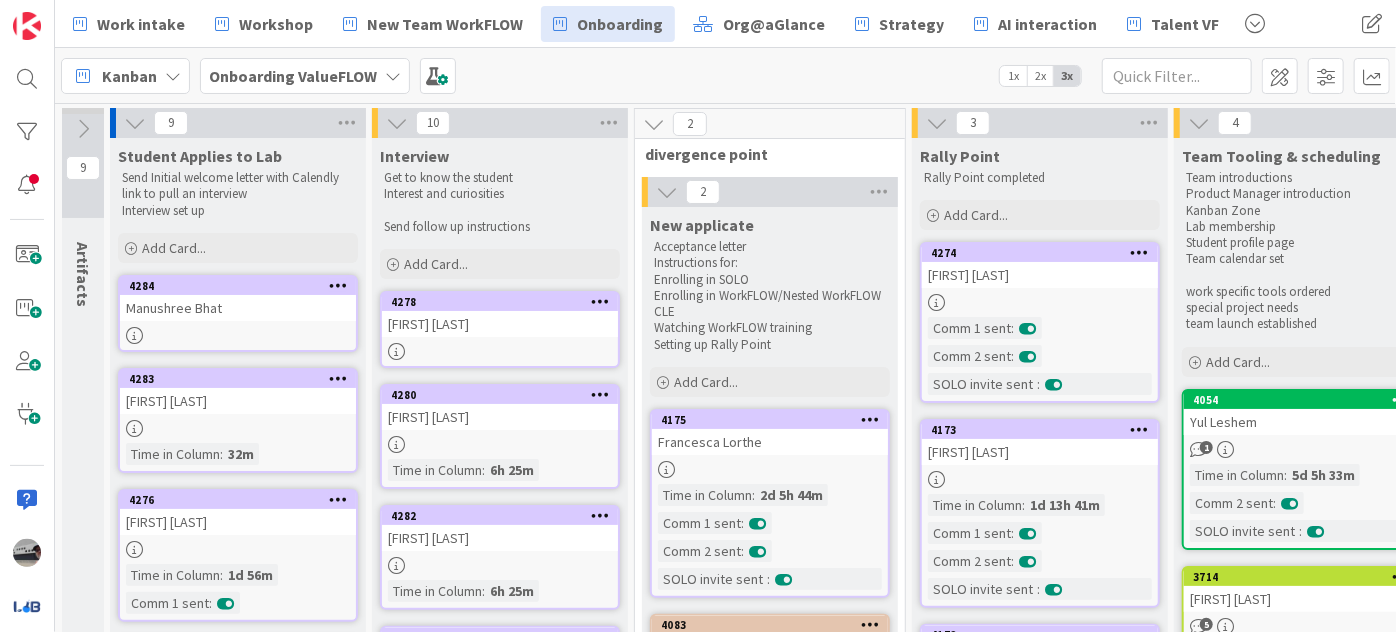click at bounding box center (393, 76) 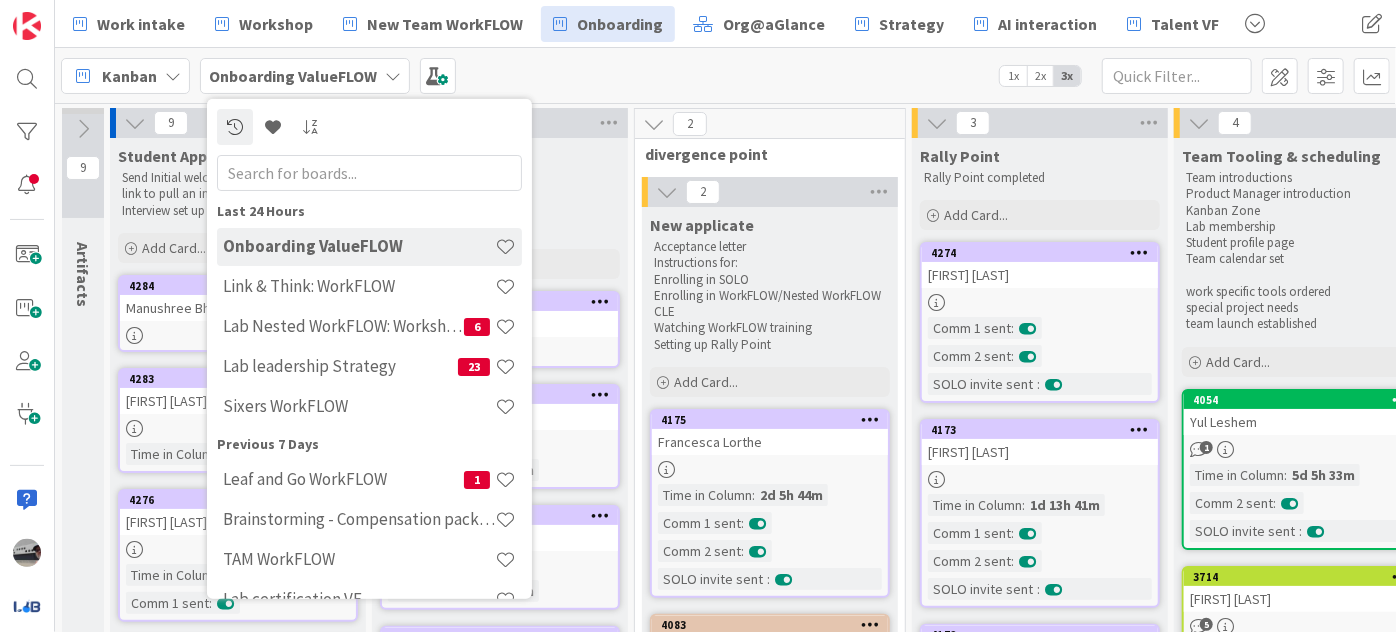click at bounding box center [369, 172] 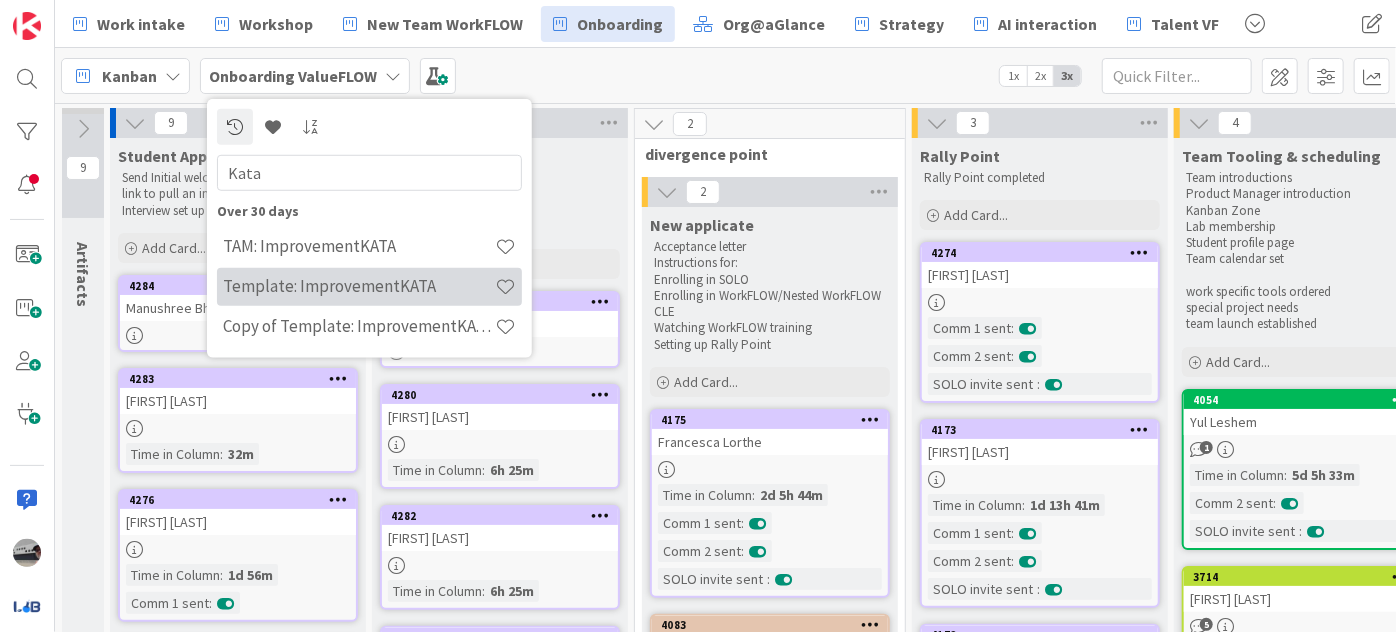 type on "Kata" 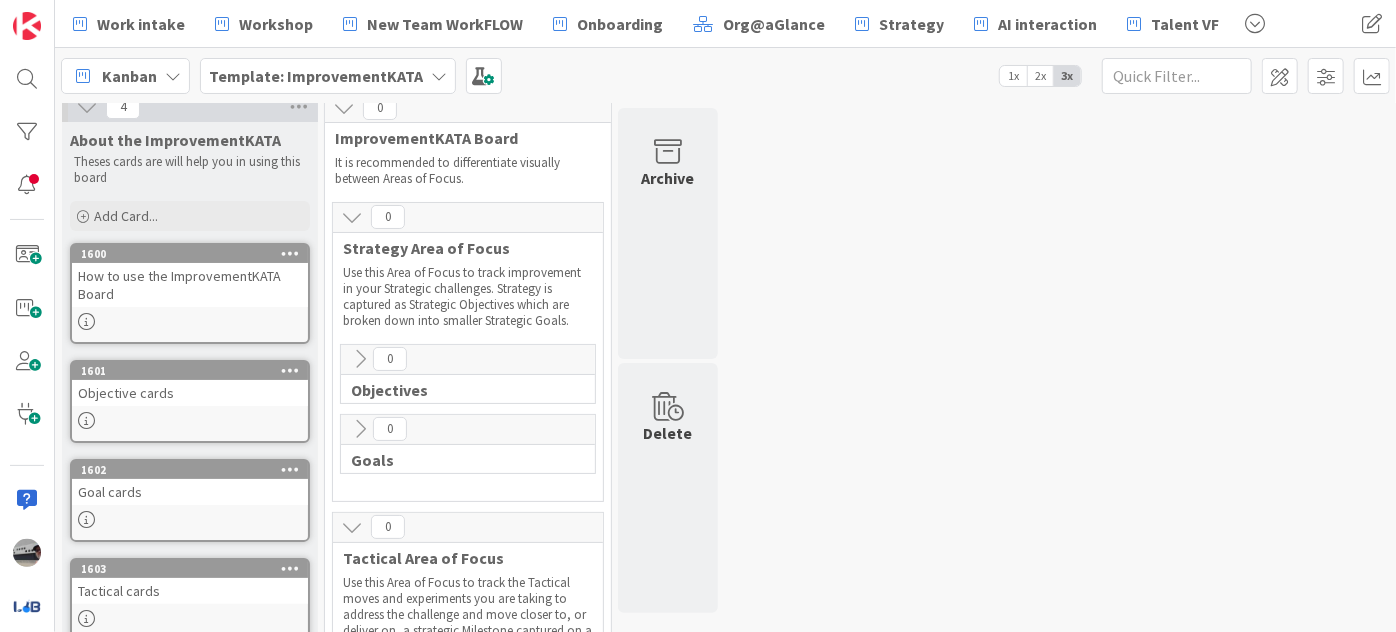 scroll, scrollTop: 0, scrollLeft: 0, axis: both 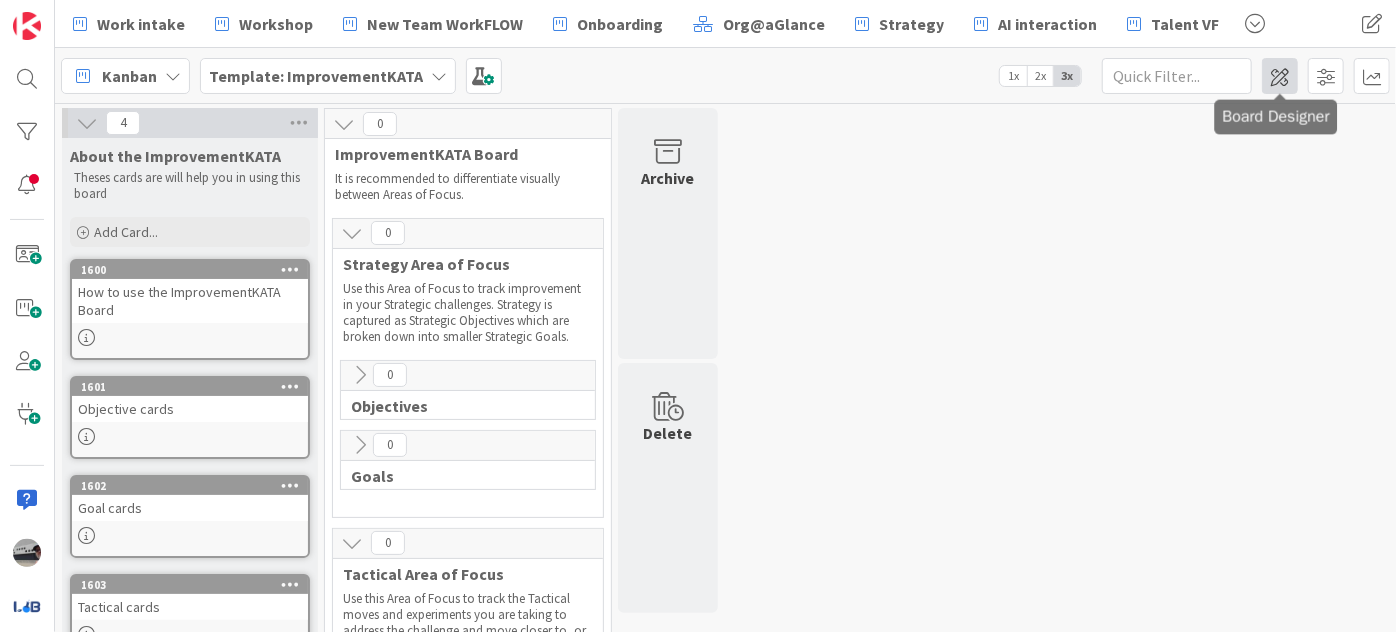 click at bounding box center (1280, 76) 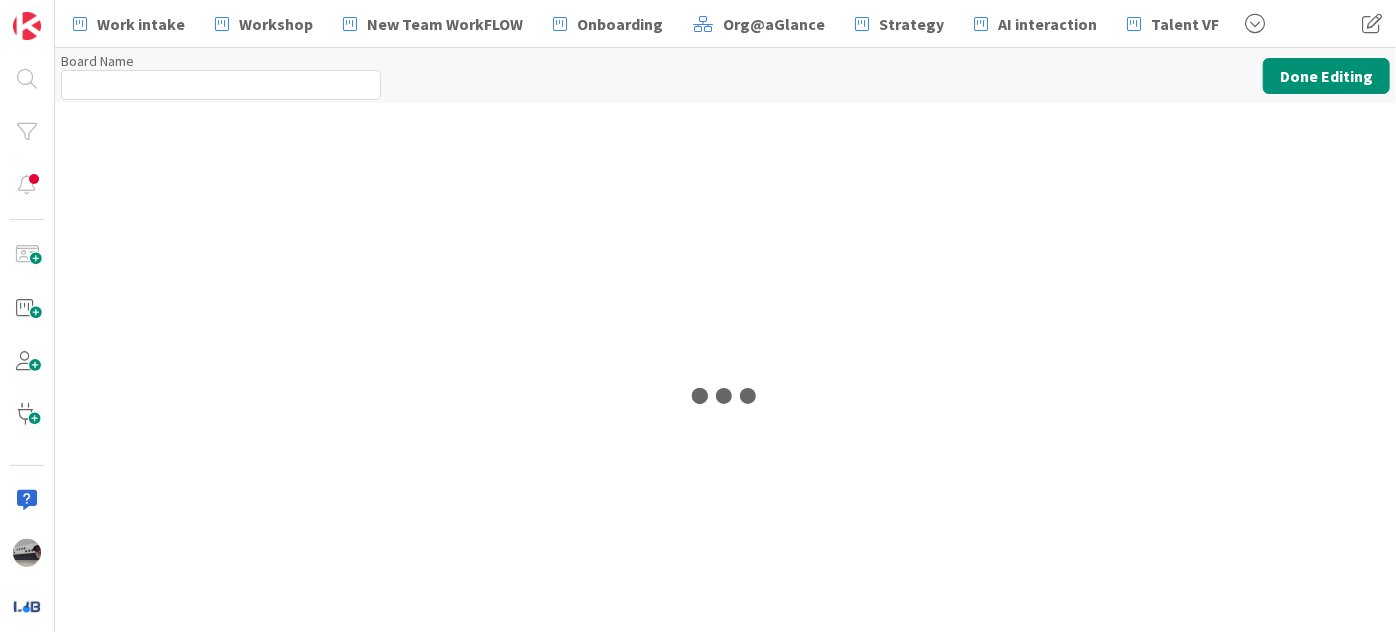 type on "Template: ImprovementKATA" 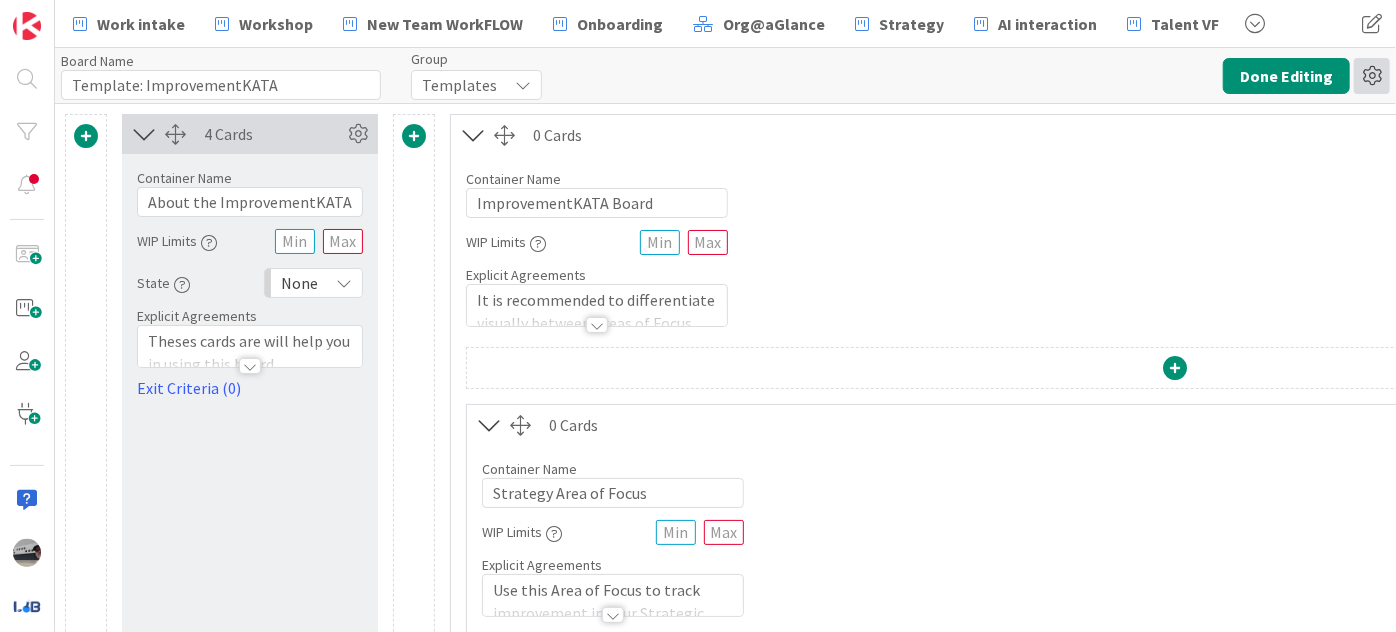 click at bounding box center [1372, 76] 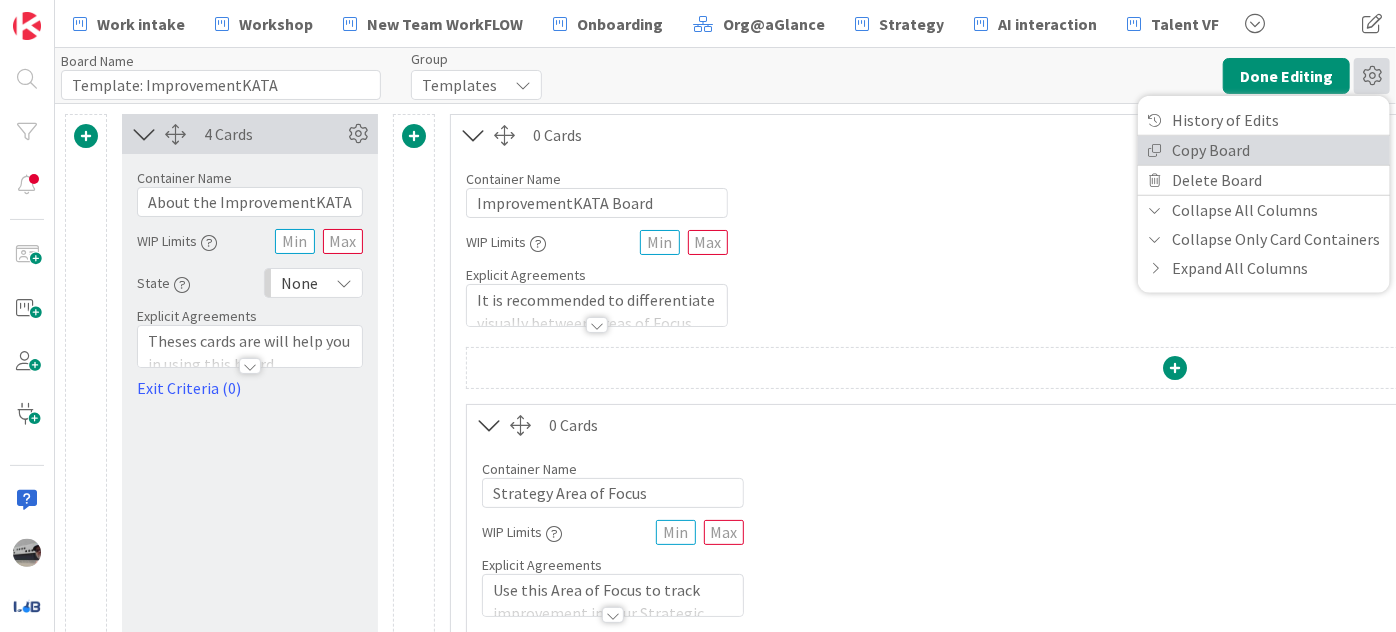 click on "Copy Board" at bounding box center (1264, 149) 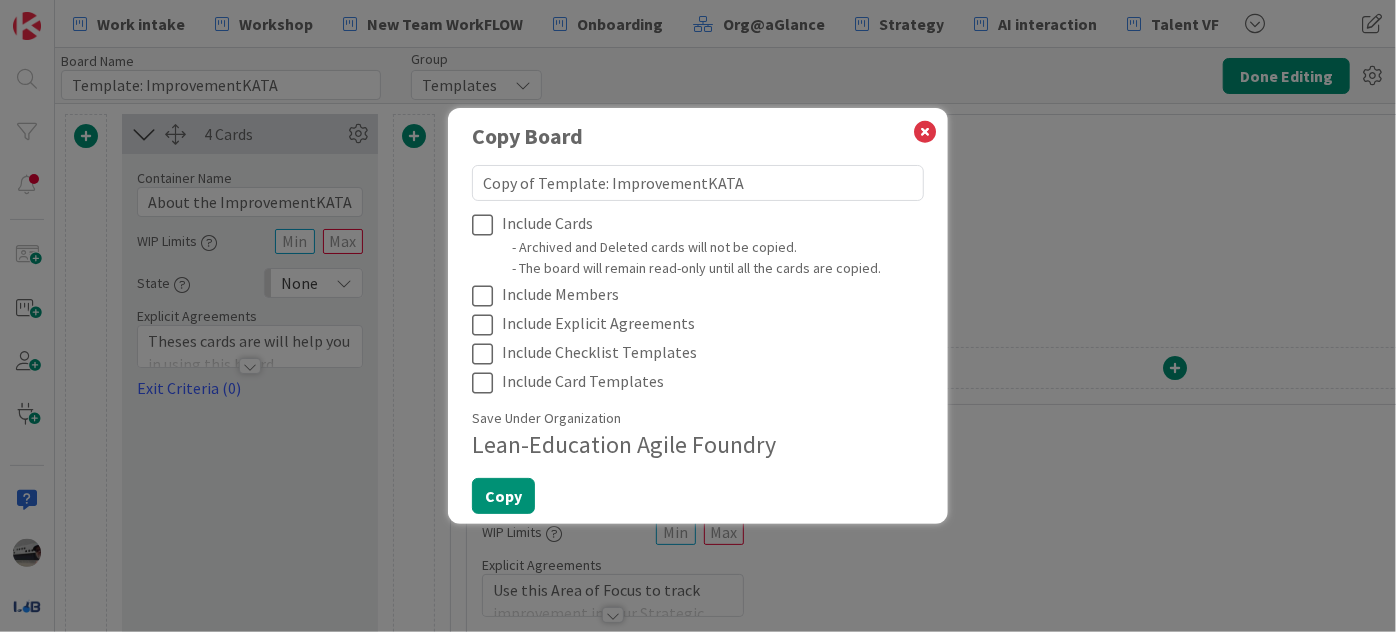 drag, startPoint x: 600, startPoint y: 183, endPoint x: 397, endPoint y: 176, distance: 203.12065 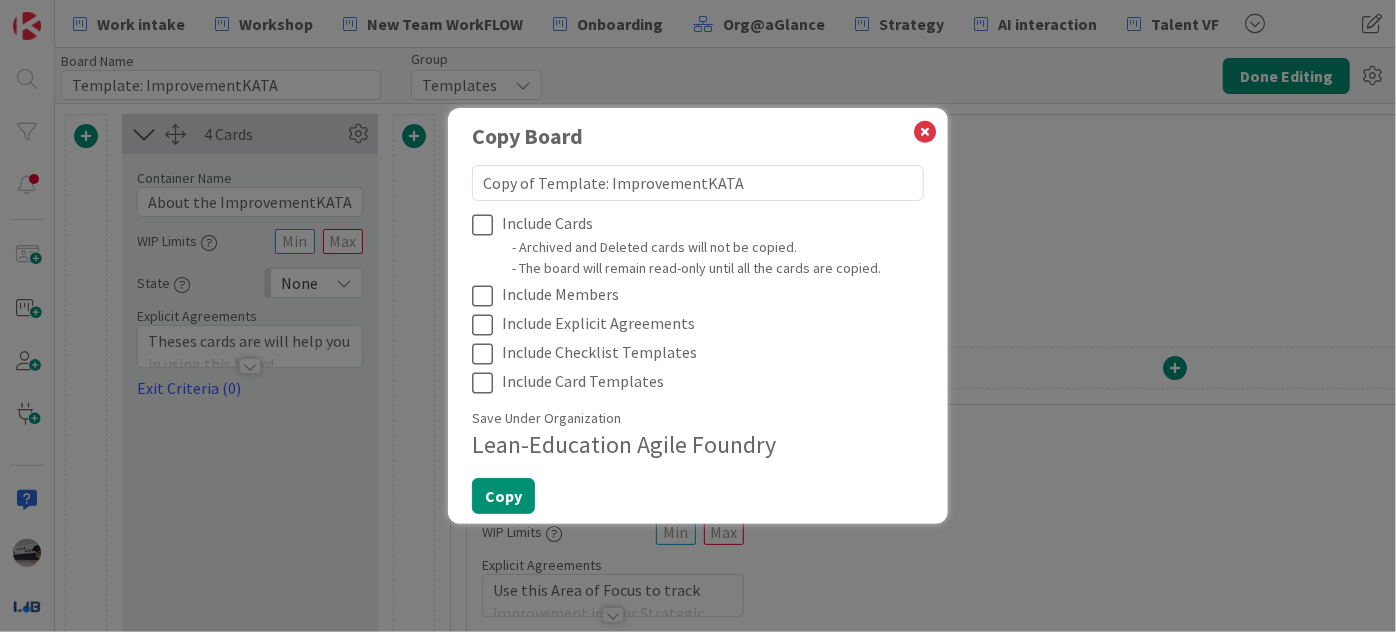type on "x" 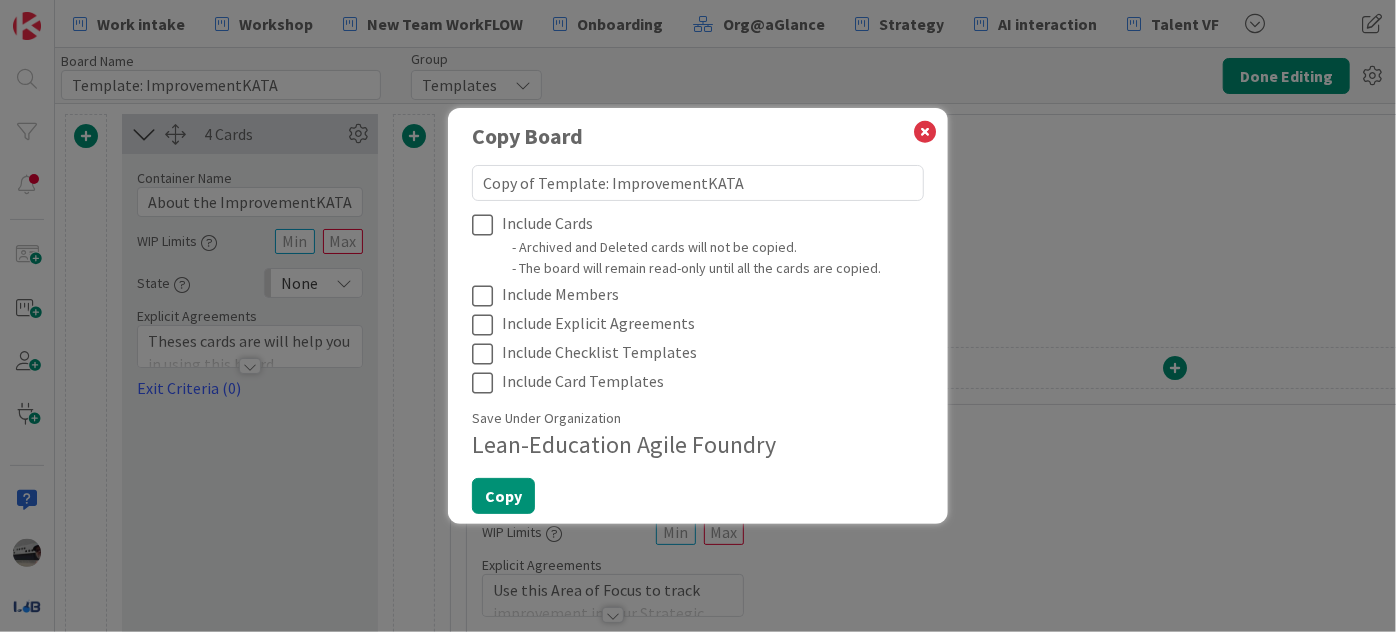 type on "S: ImprovementKATA" 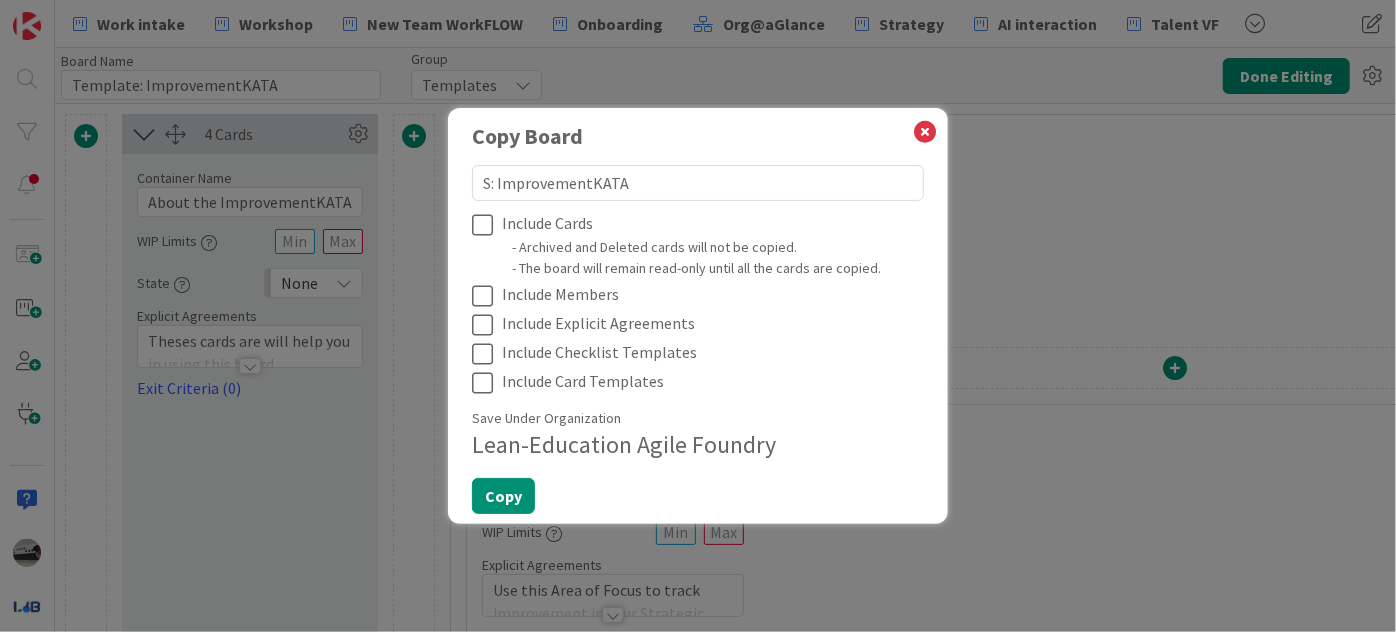 type on "x" 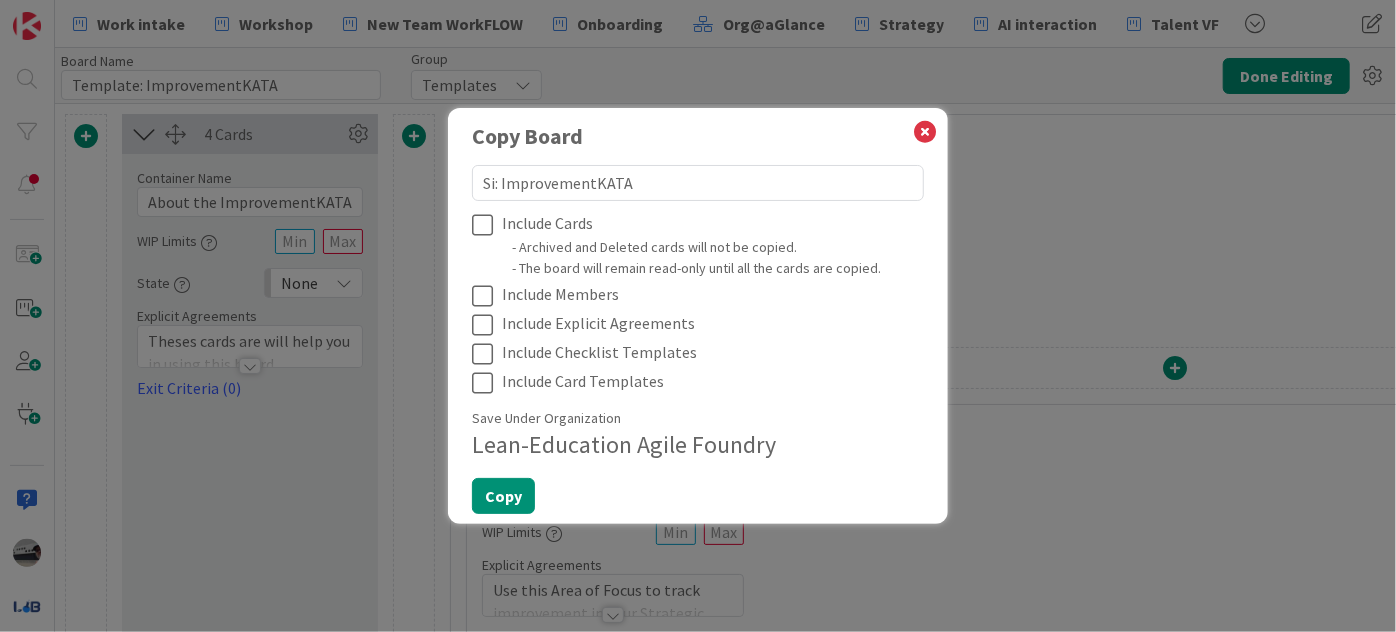 type on "x" 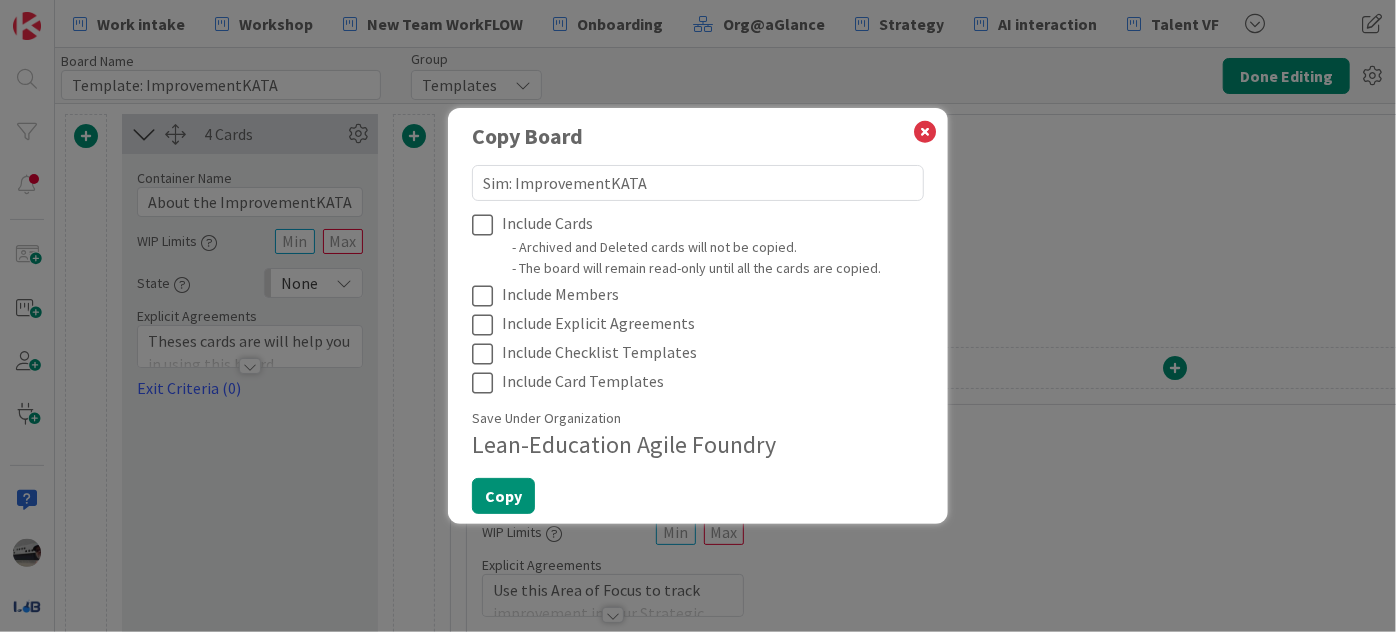 type on "x" 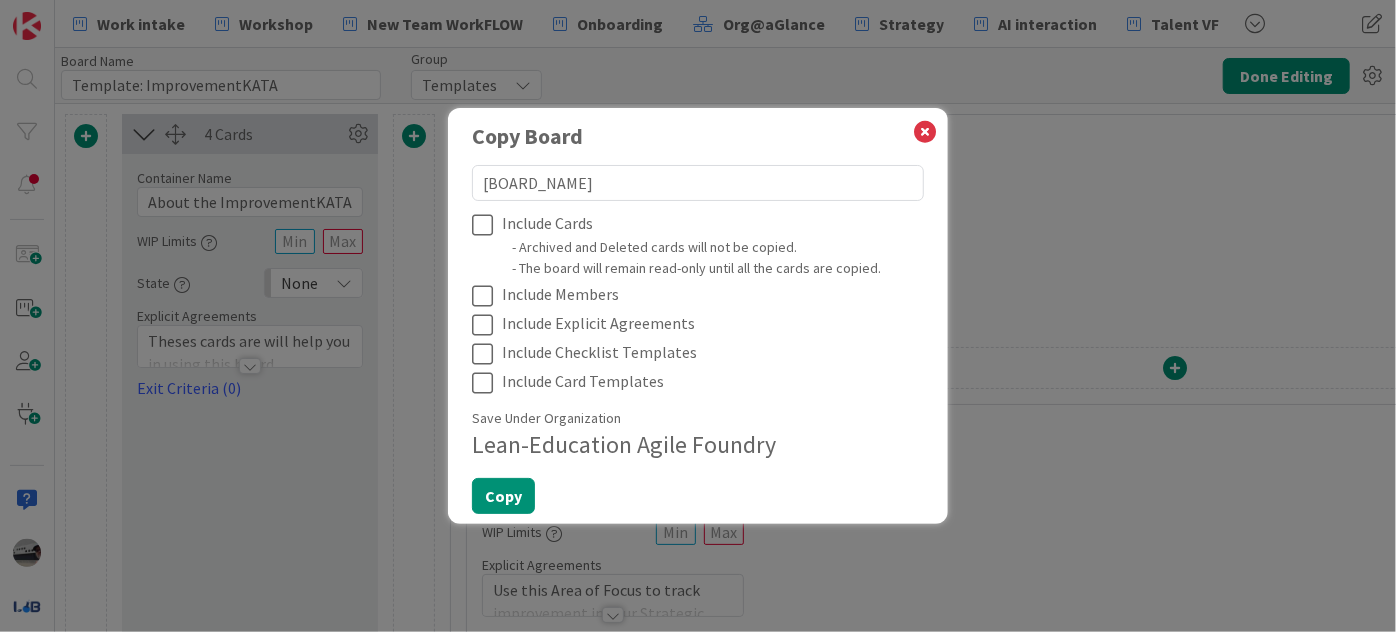 type on "x" 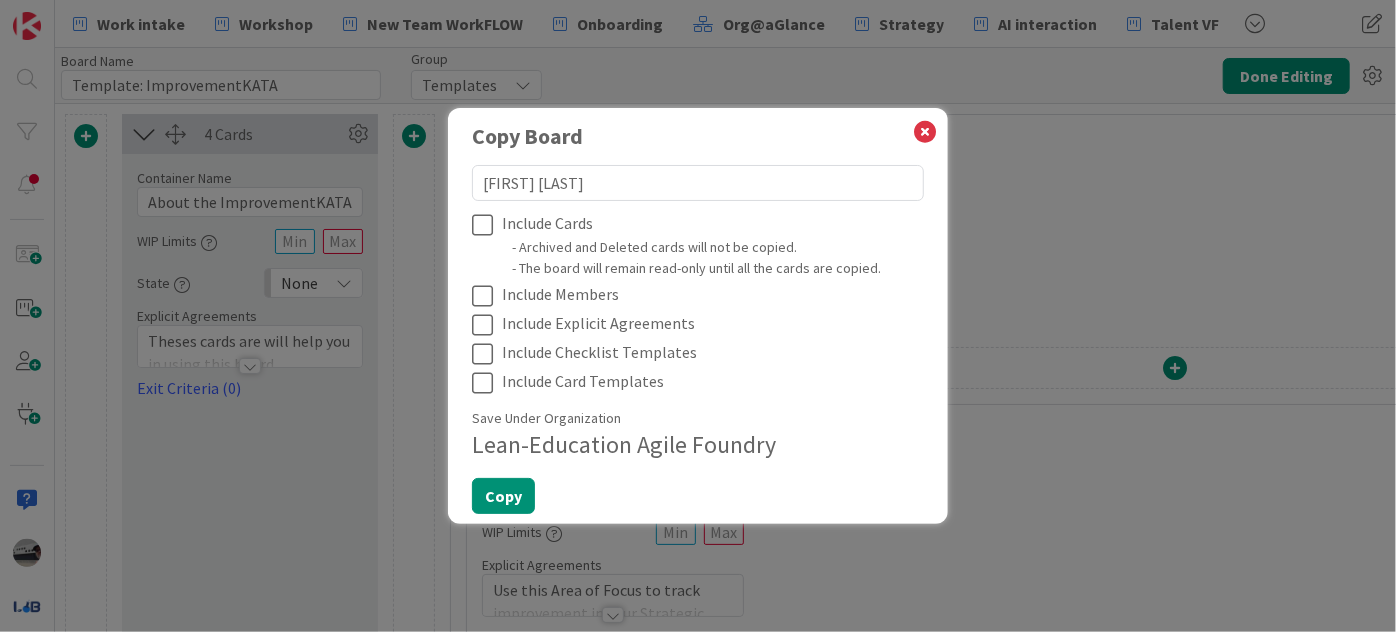 type on "x" 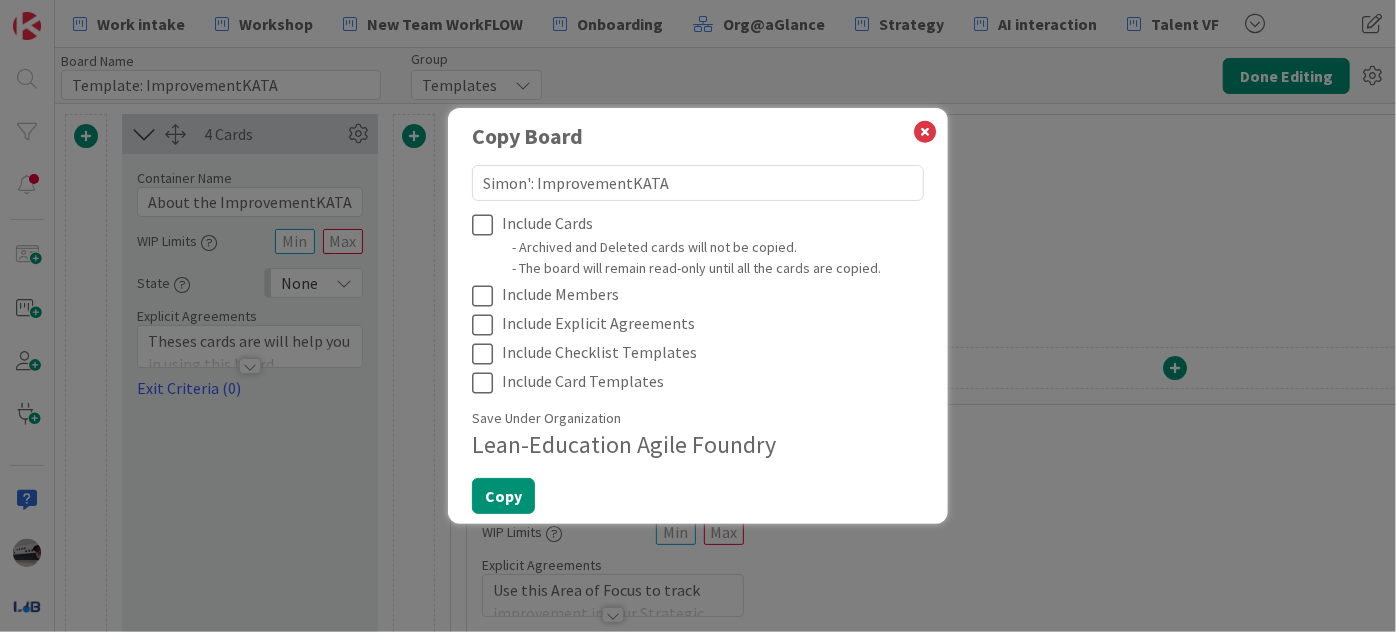 type on "x" 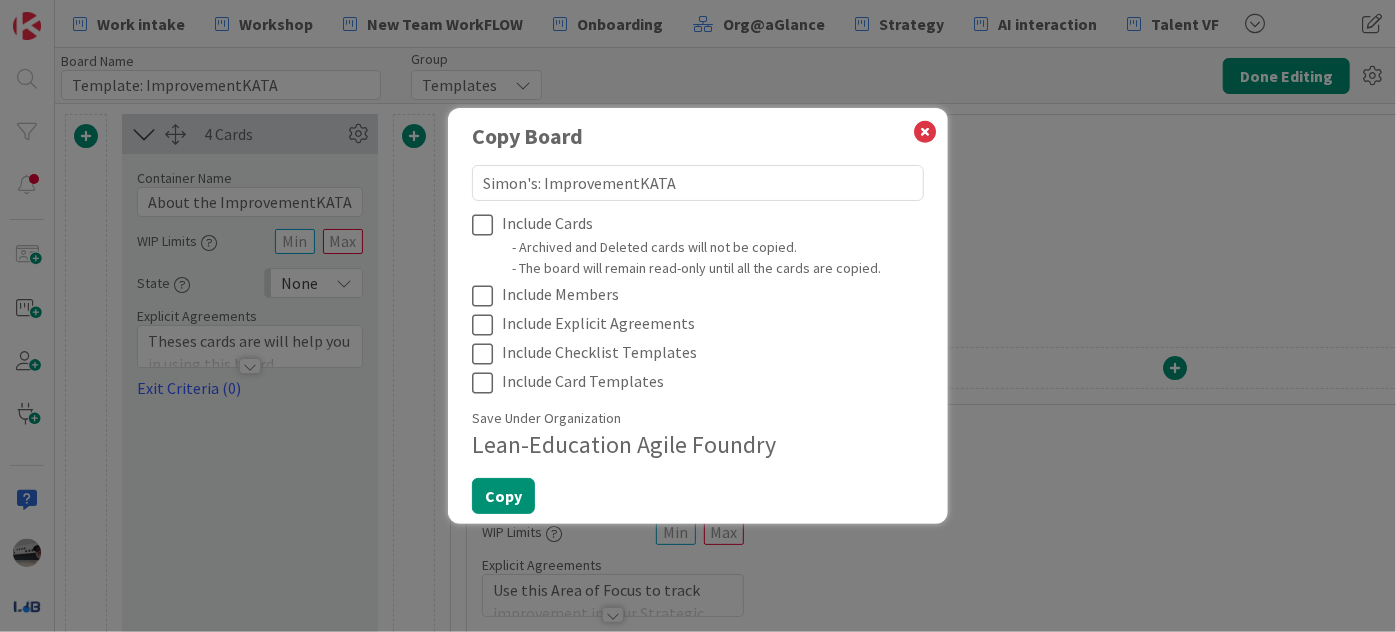 type on "Simon's: ImprovementKATA" 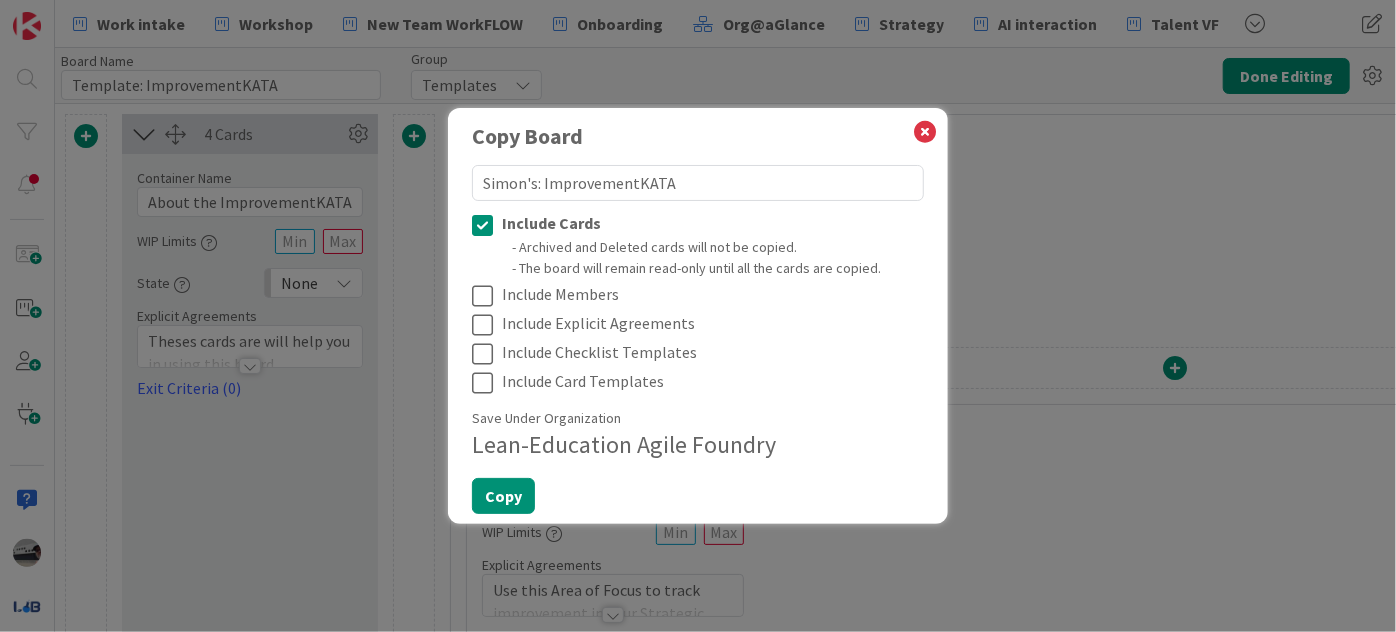 click at bounding box center (487, 325) 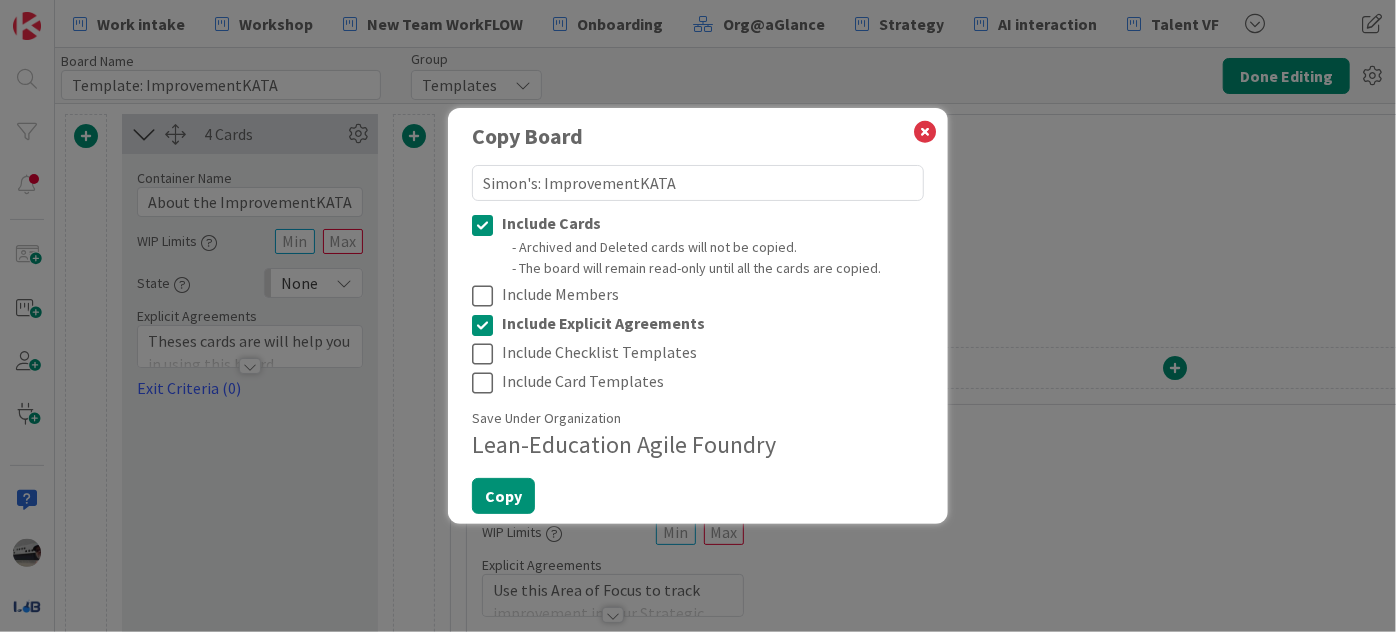 click at bounding box center (487, 296) 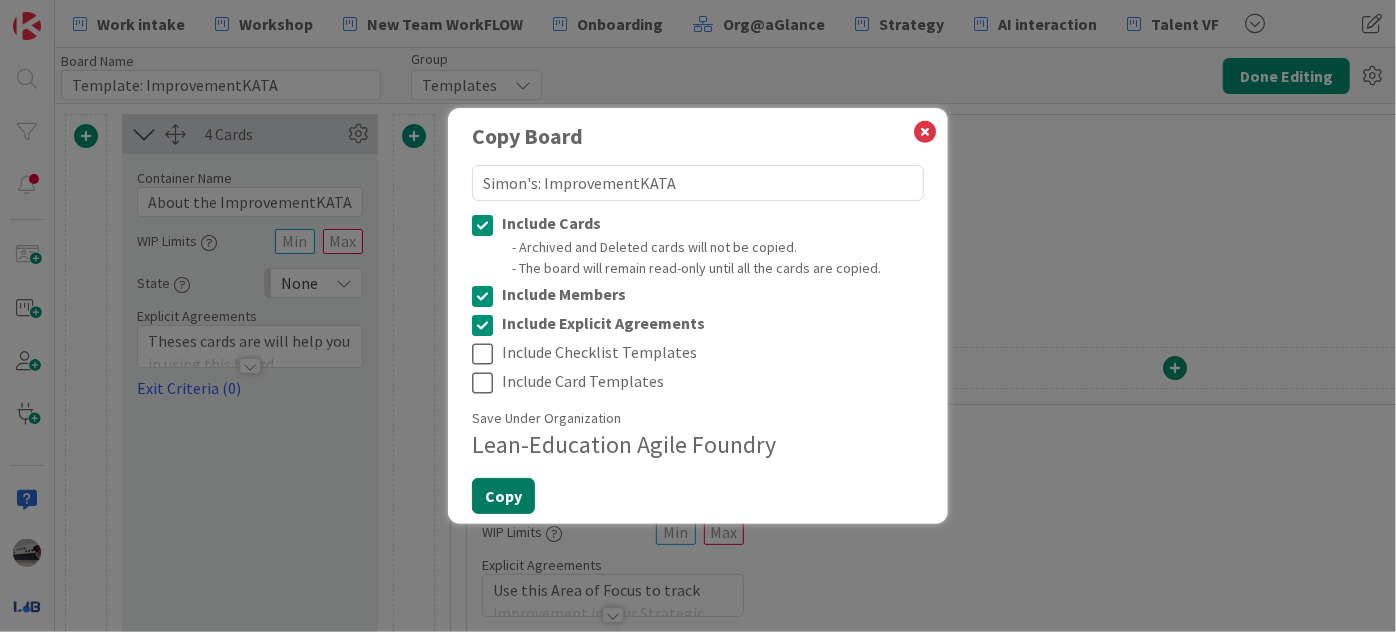 click on "Copy" at bounding box center (503, 496) 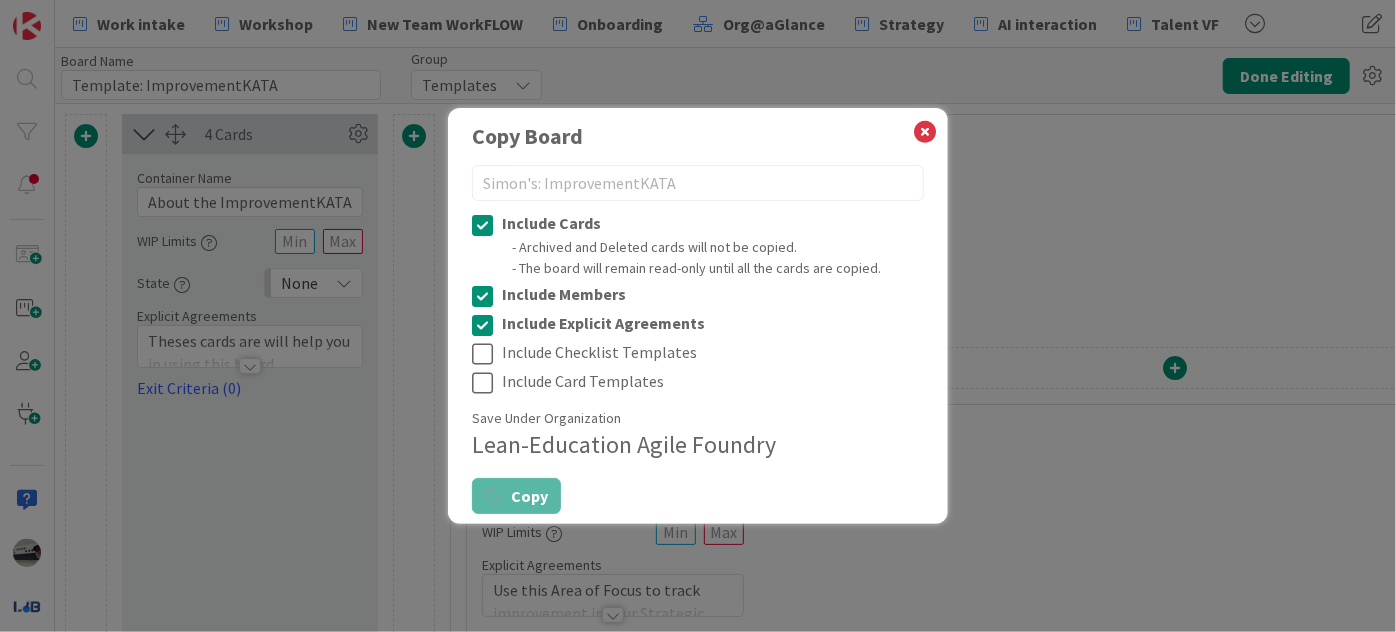 type on "x" 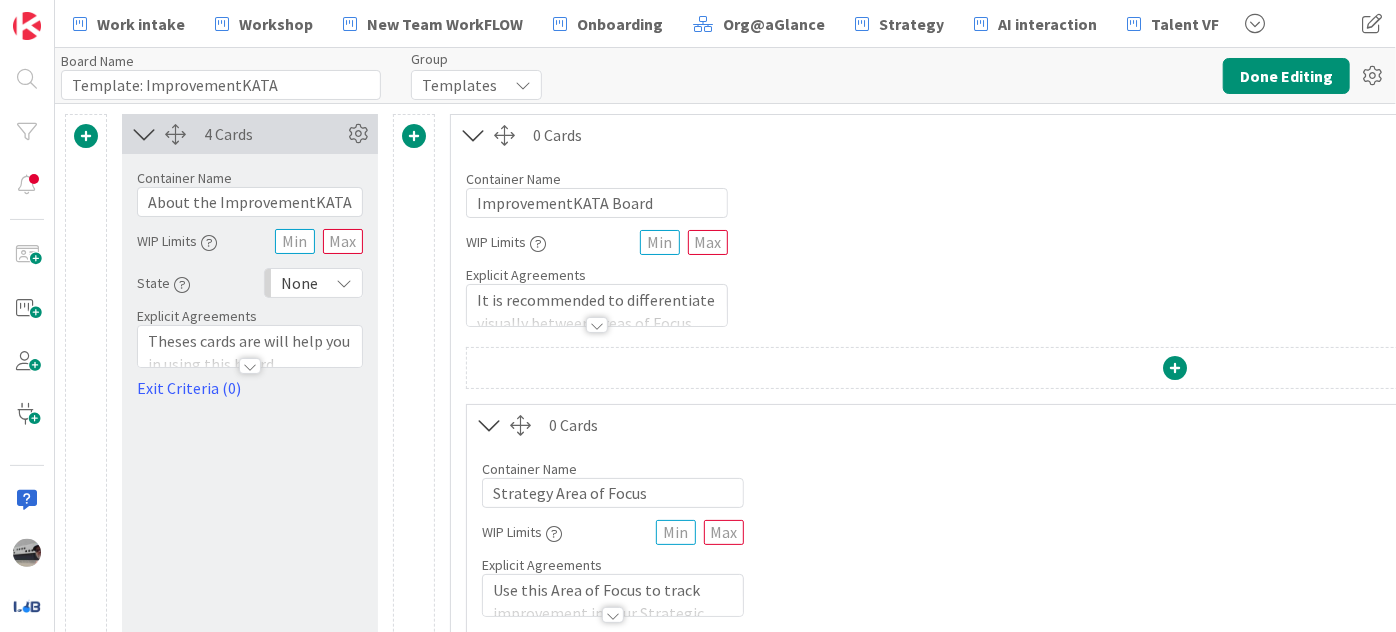 type on "Simon's: ImprovementKATA" 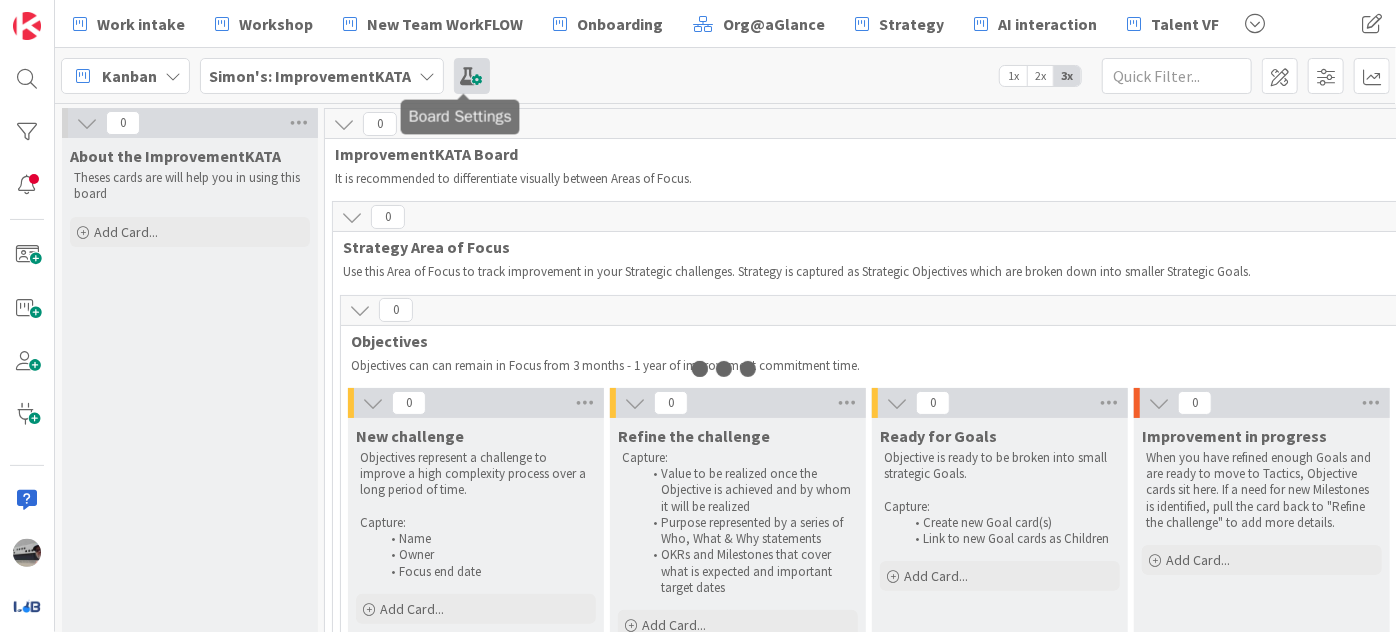 click at bounding box center (472, 76) 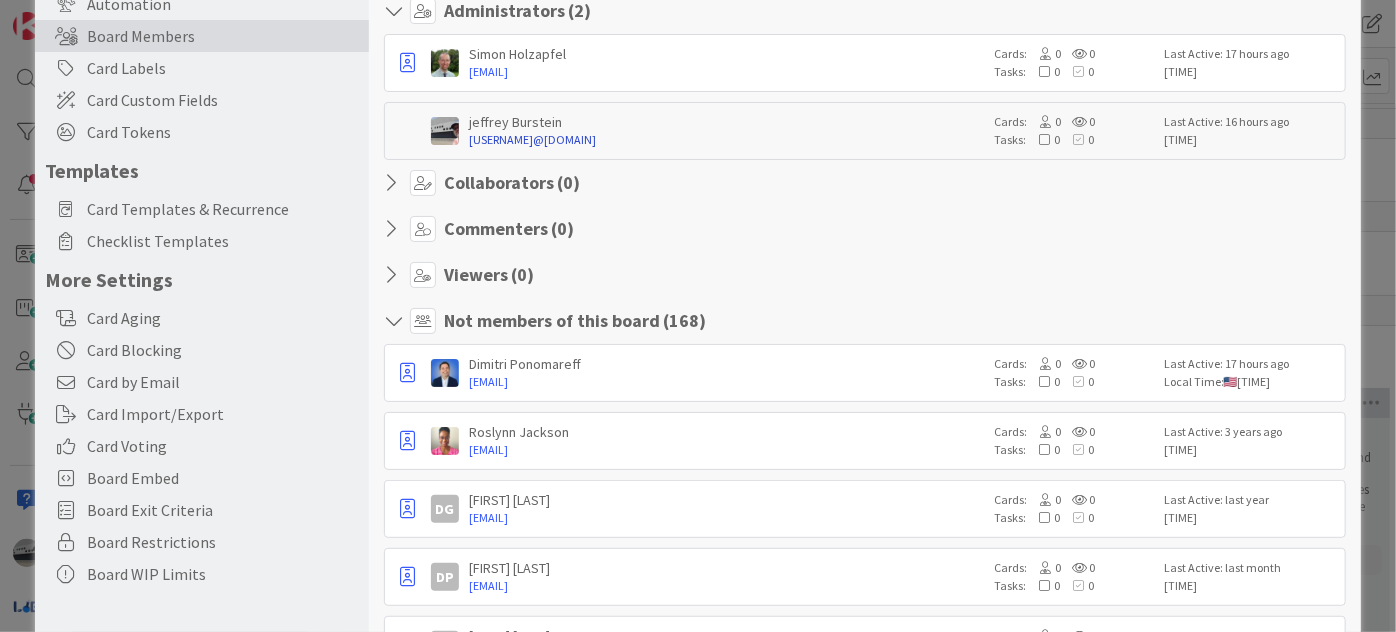 scroll, scrollTop: 0, scrollLeft: 0, axis: both 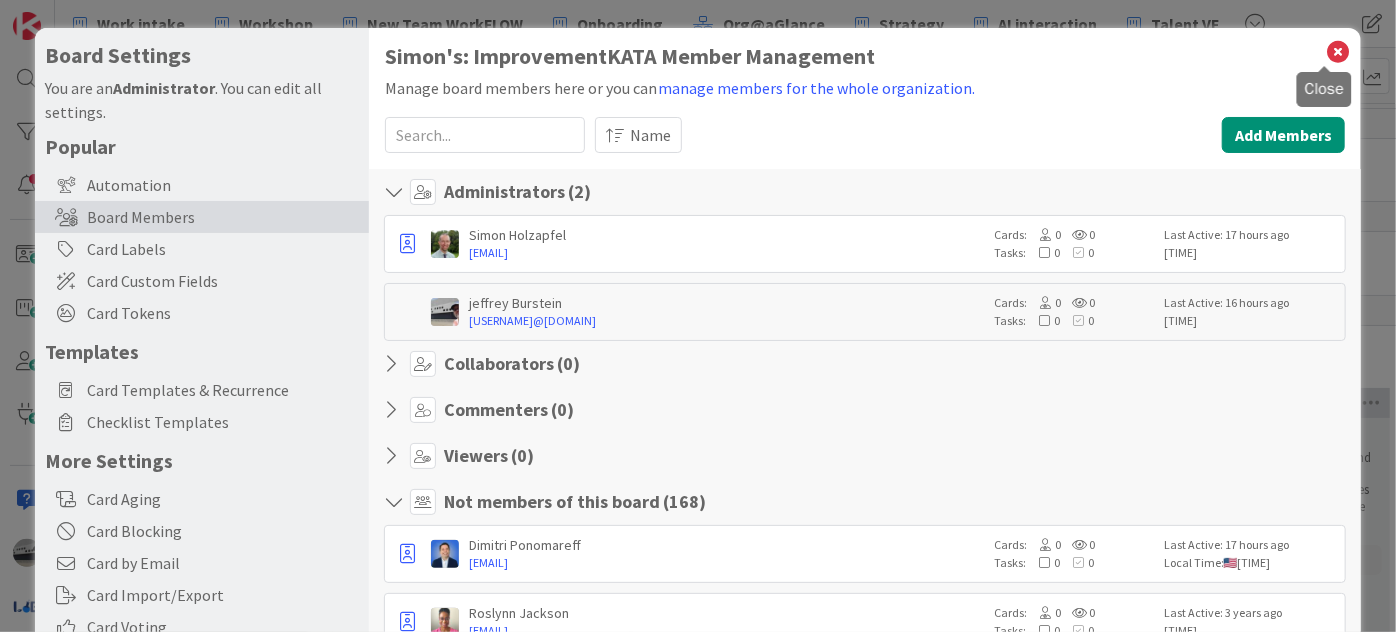 click at bounding box center [1338, 52] 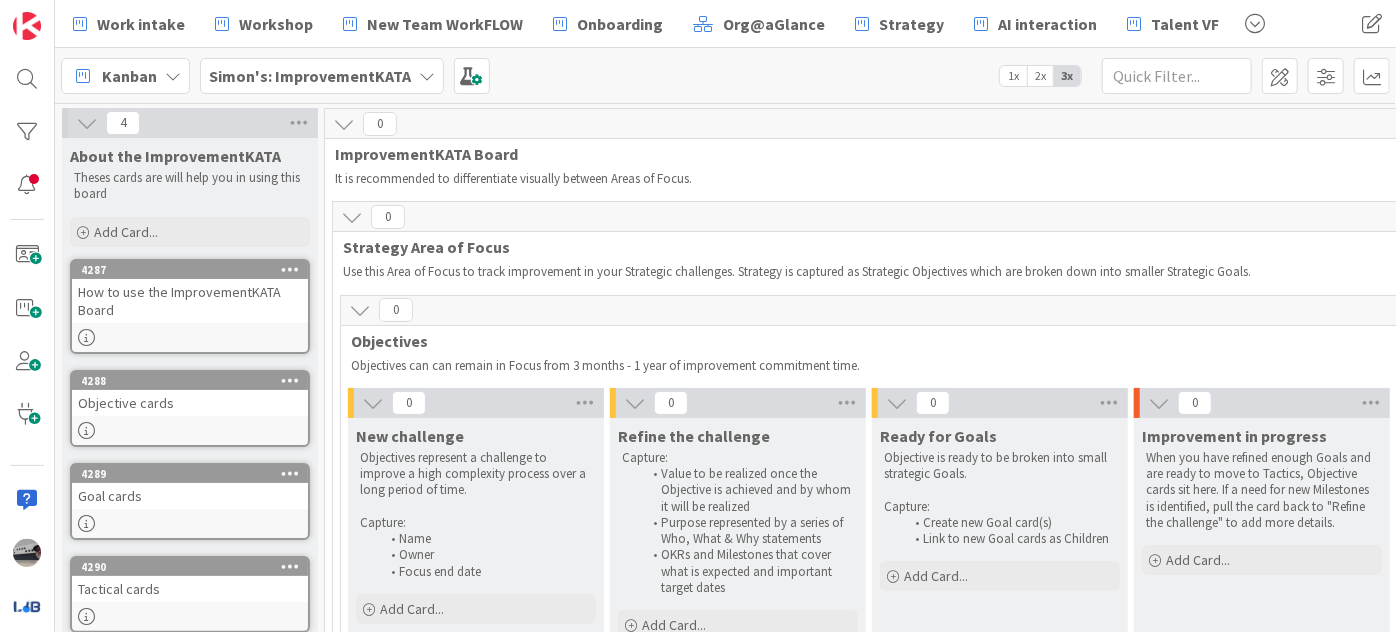 click at bounding box center (373, 403) 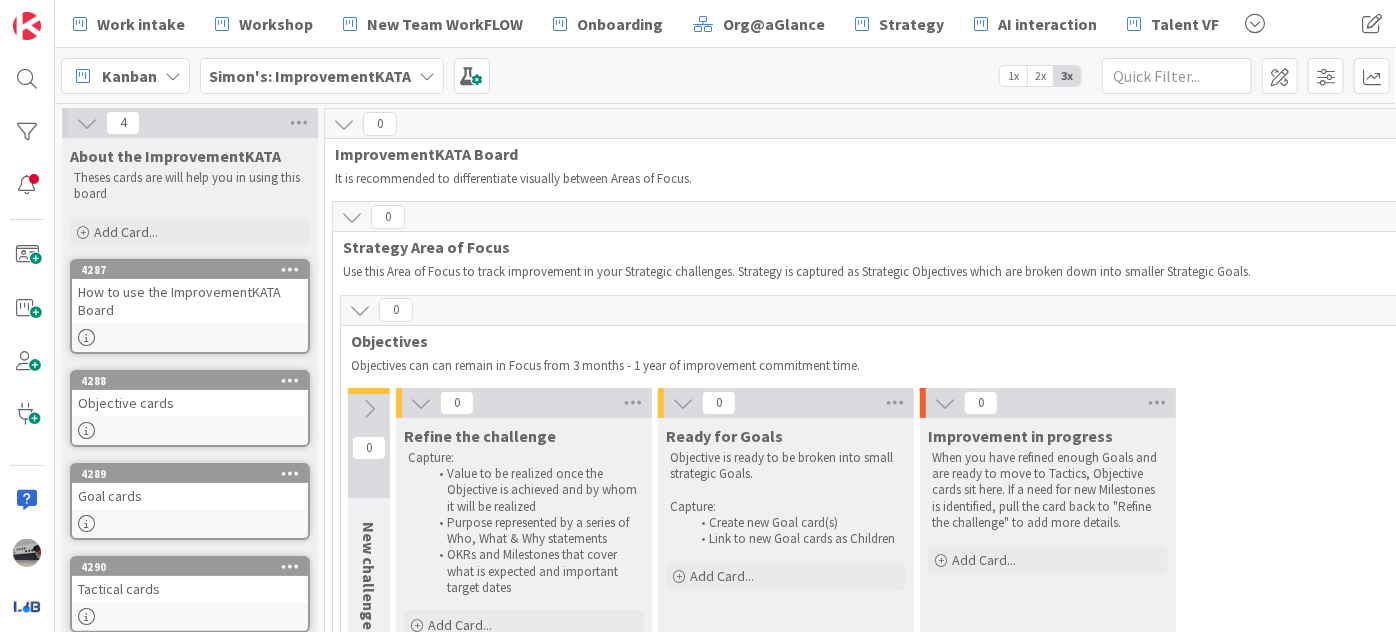 click at bounding box center [421, 403] 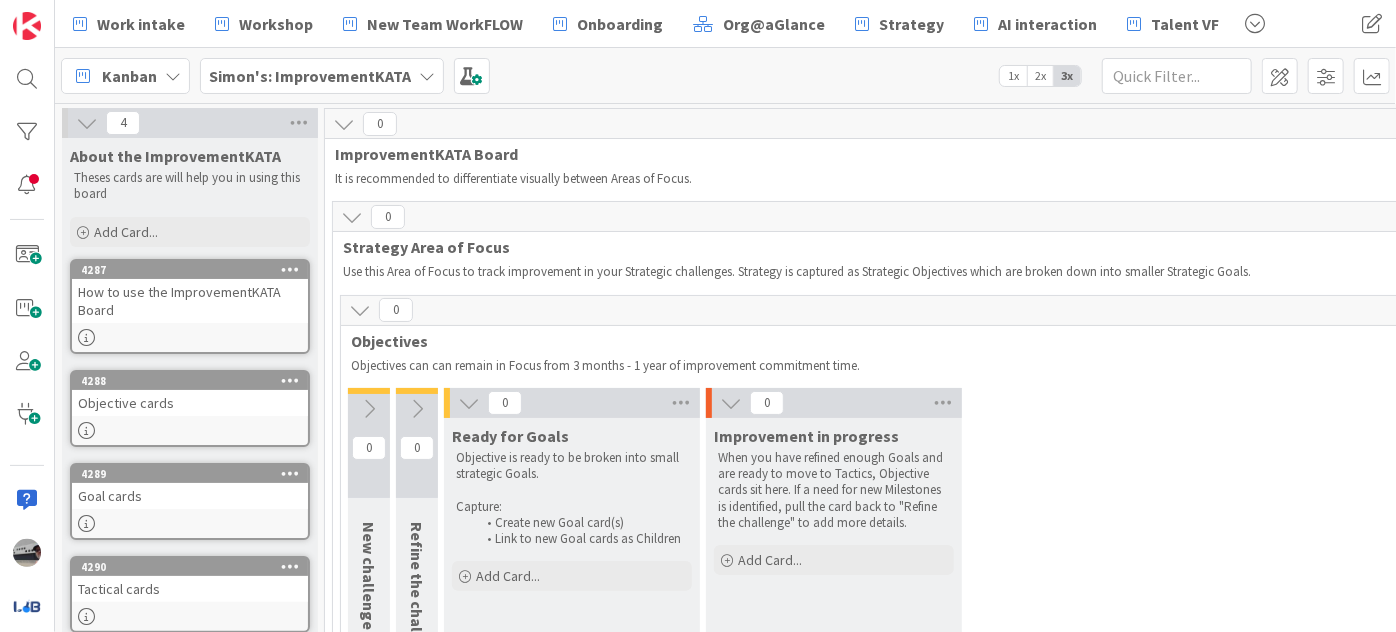 click at bounding box center [469, 403] 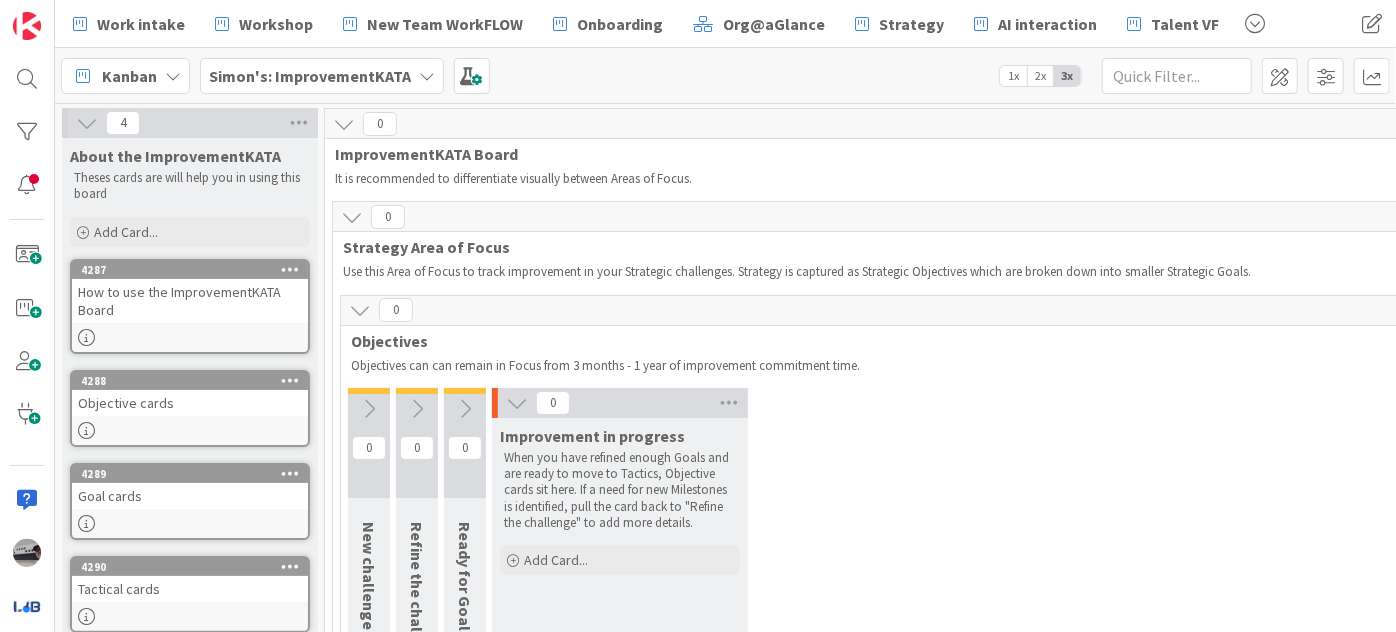 click at bounding box center (517, 403) 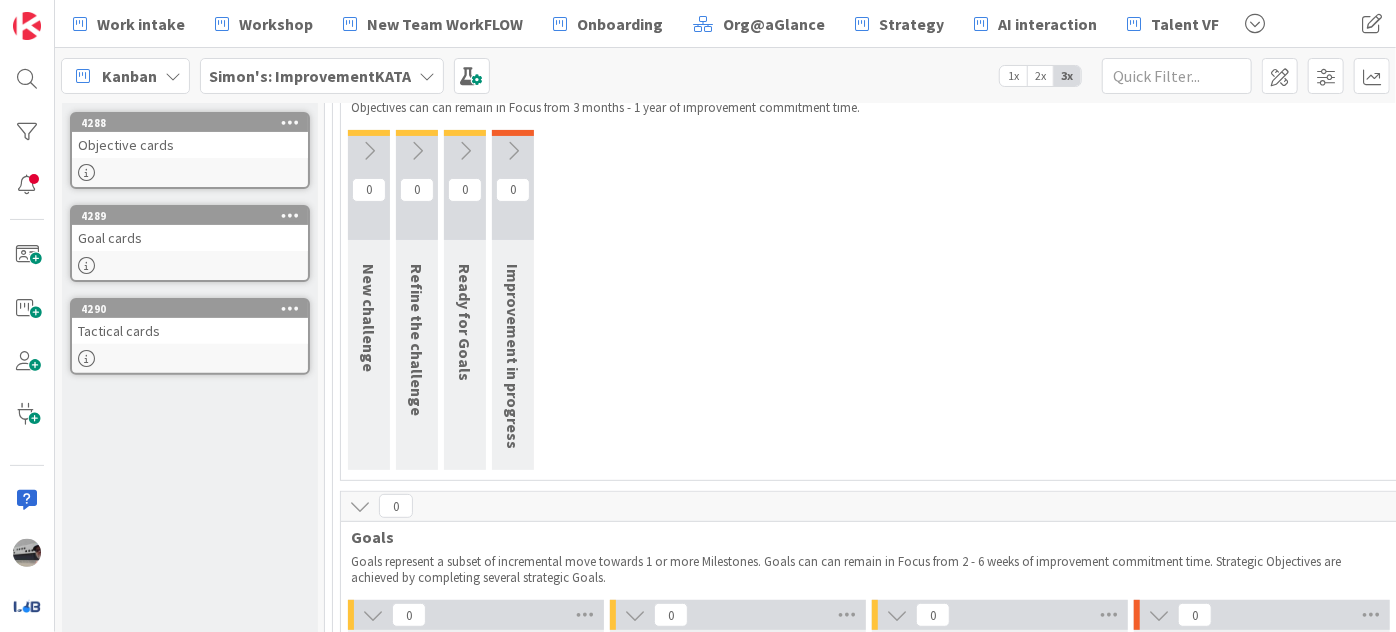scroll, scrollTop: 363, scrollLeft: 0, axis: vertical 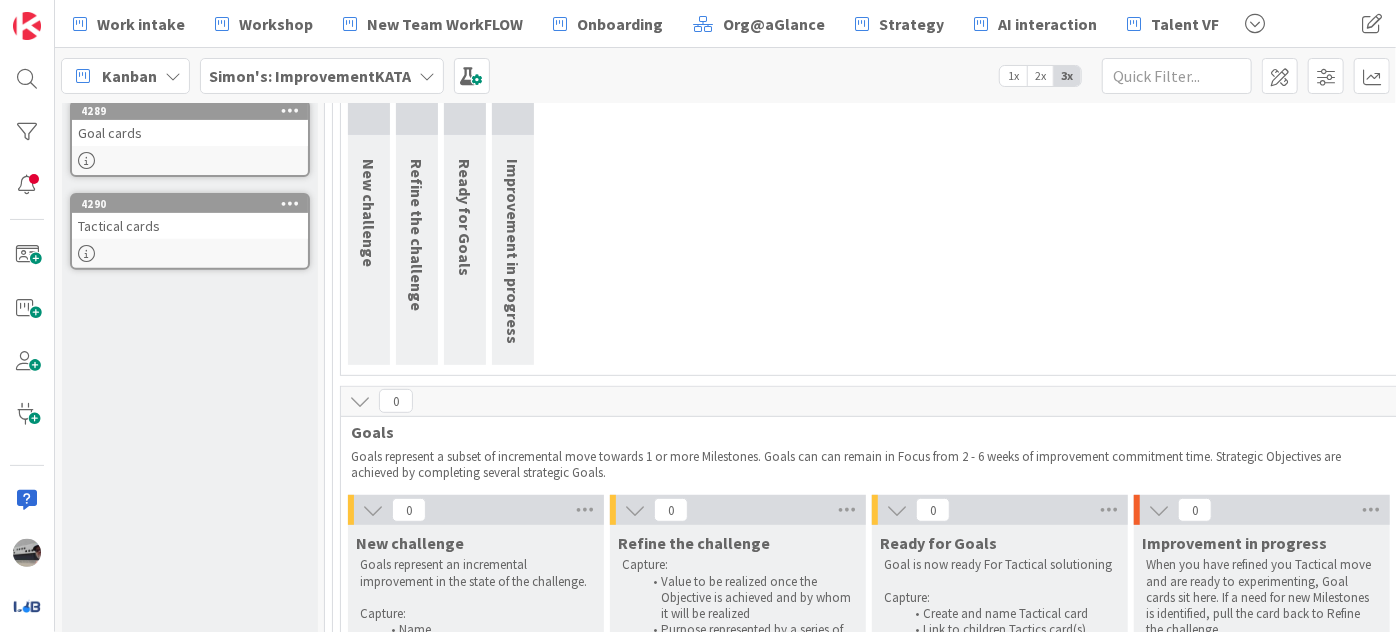 click at bounding box center [373, 510] 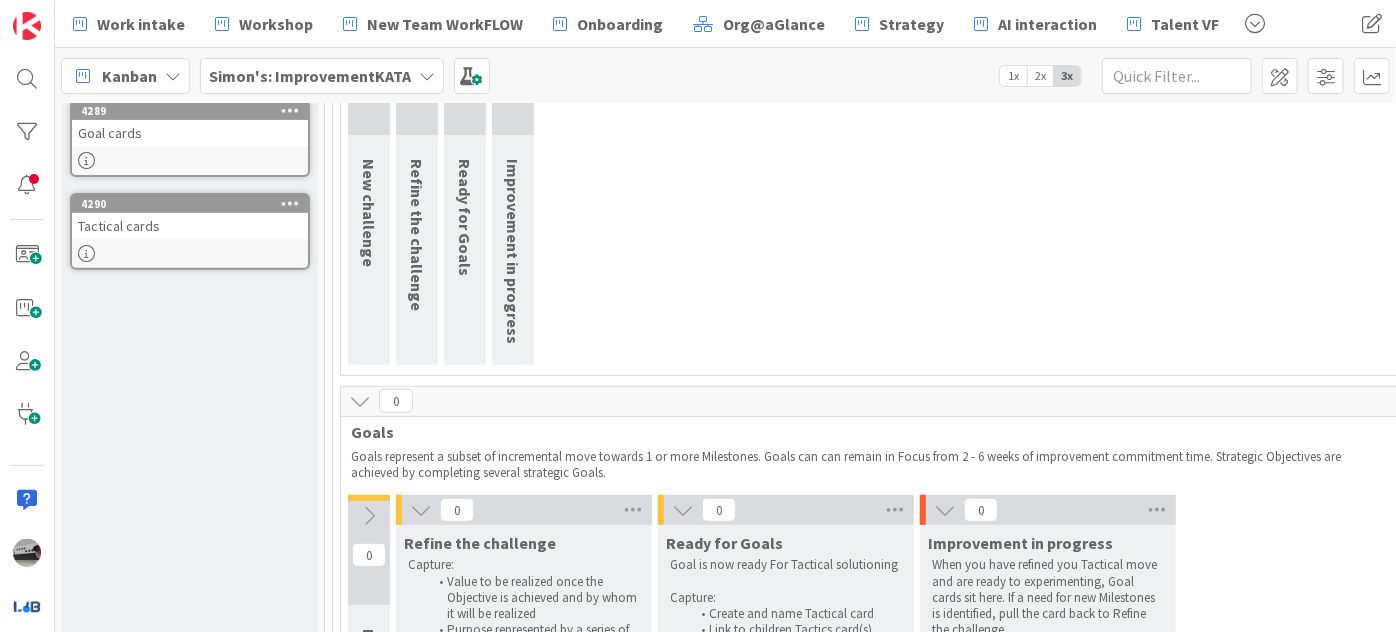 click at bounding box center (421, 510) 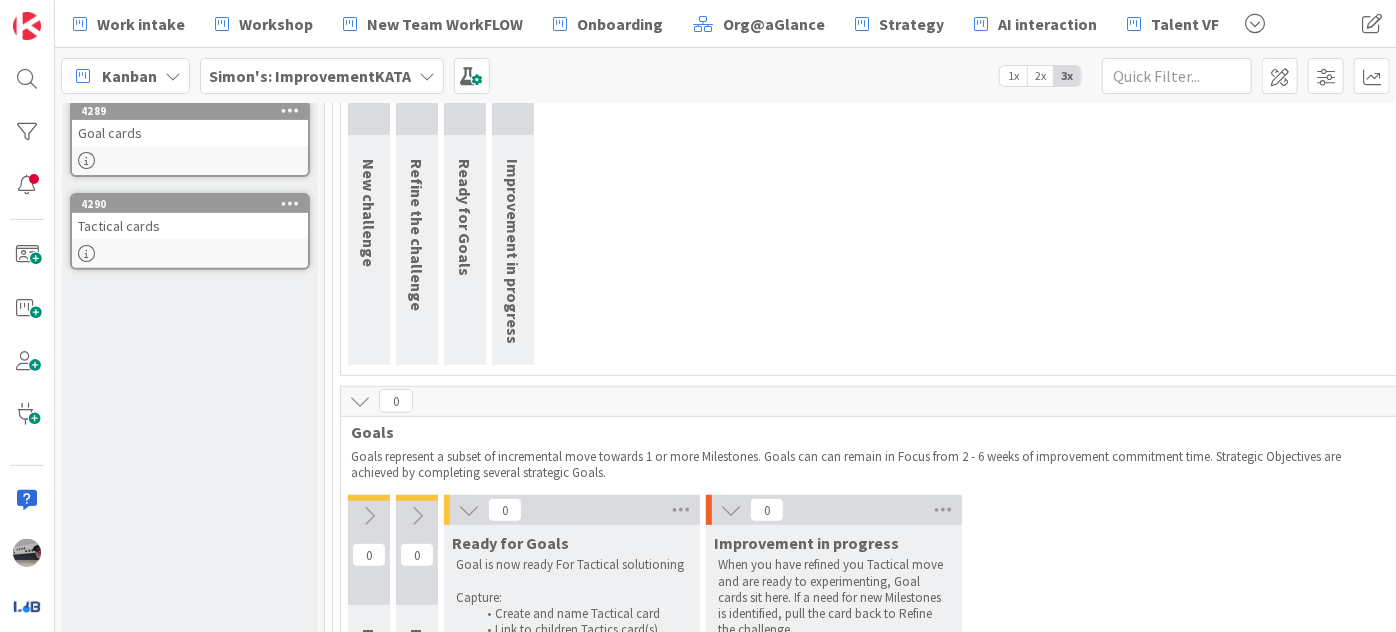 click at bounding box center [469, 510] 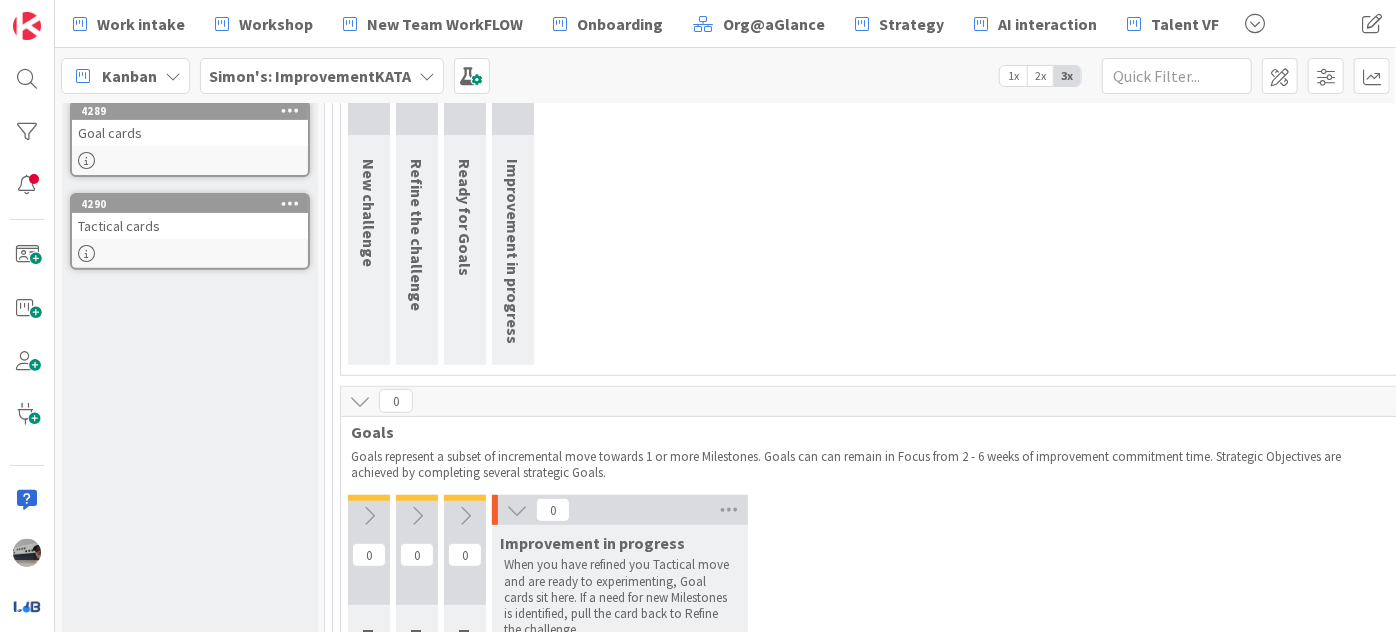 click at bounding box center [517, 510] 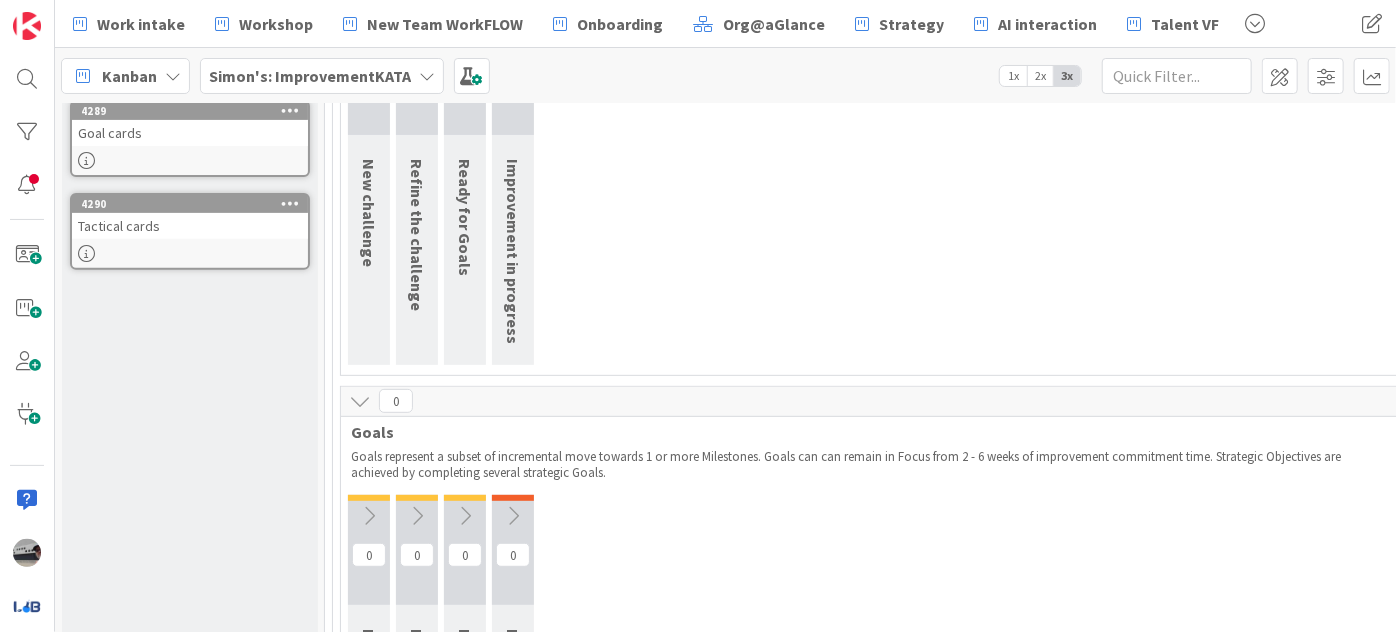 click at bounding box center (360, 401) 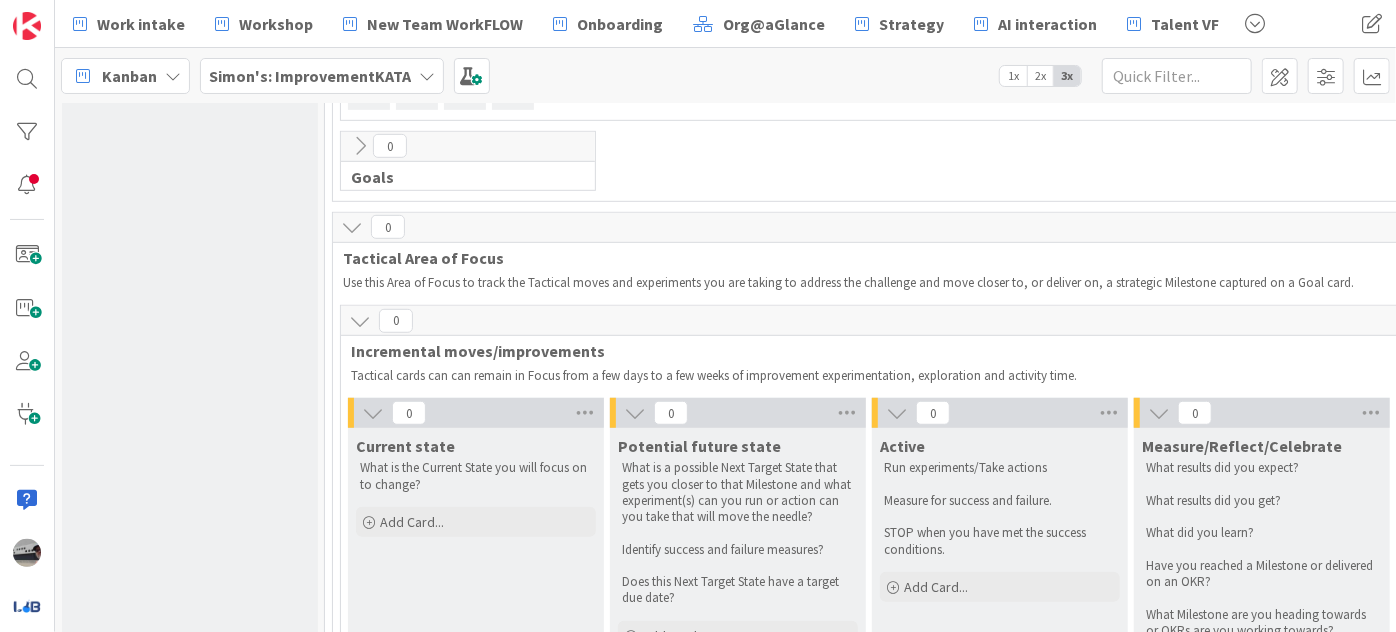 scroll, scrollTop: 636, scrollLeft: 0, axis: vertical 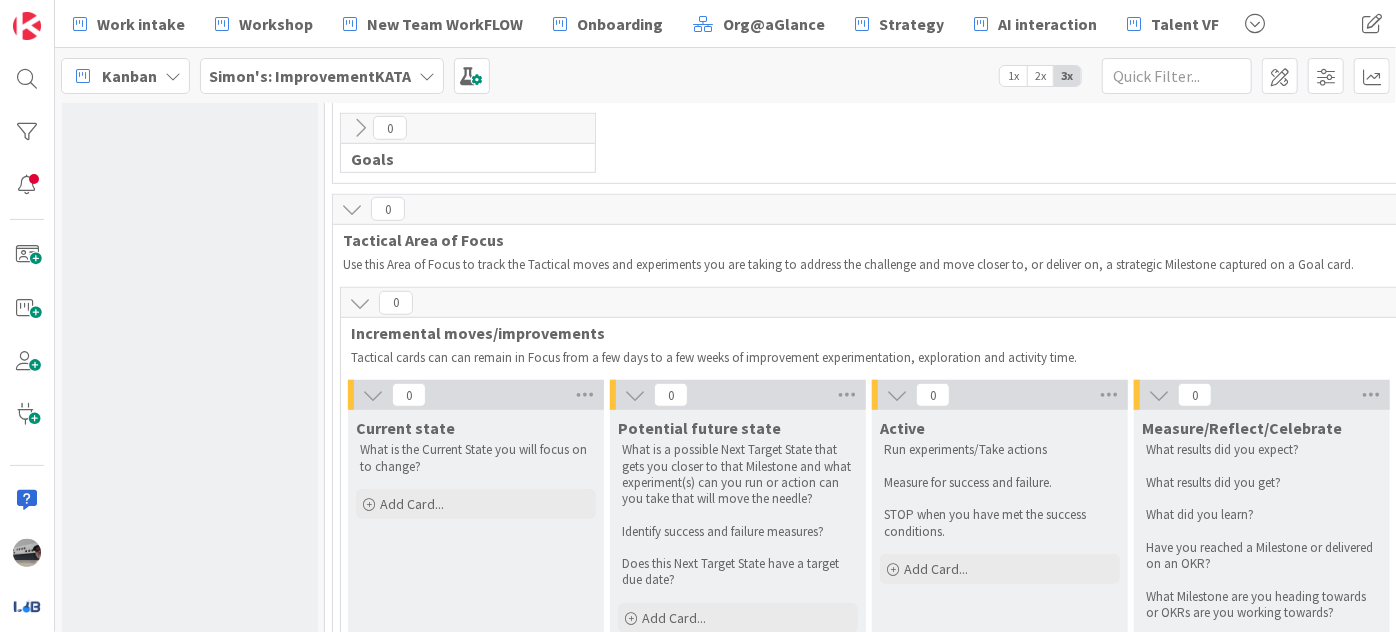 click at bounding box center (373, 395) 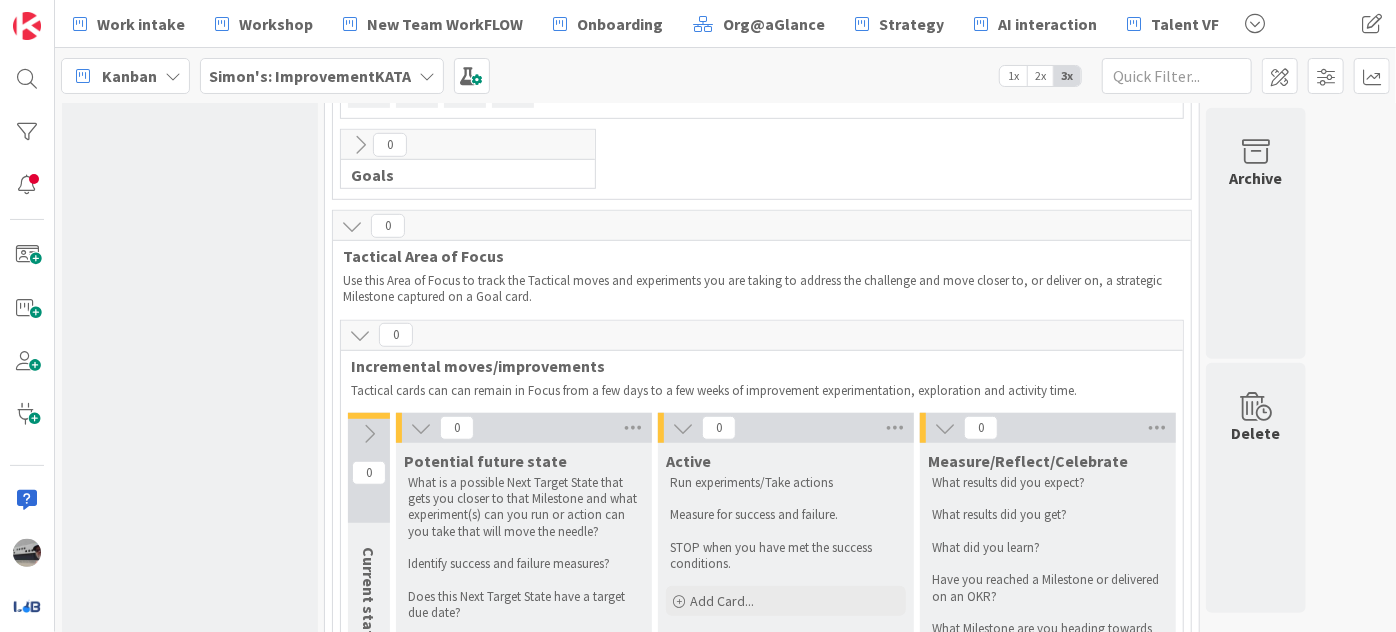 click at bounding box center (421, 428) 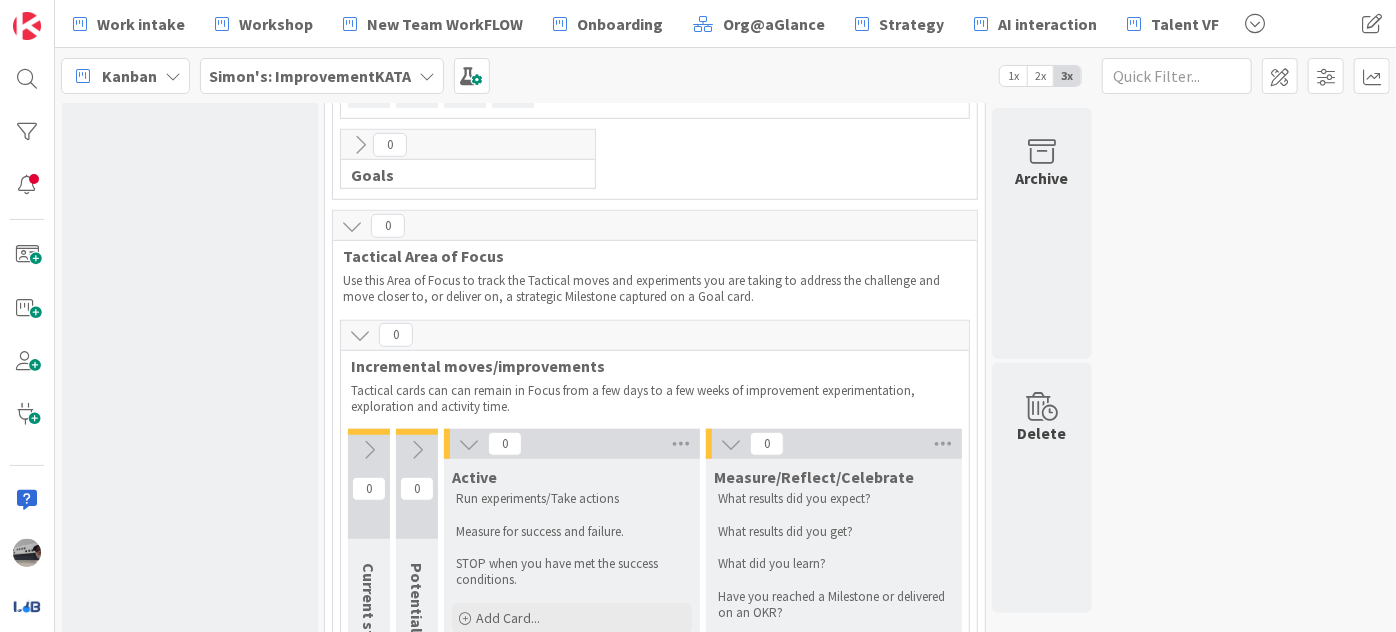 click at bounding box center [469, 444] 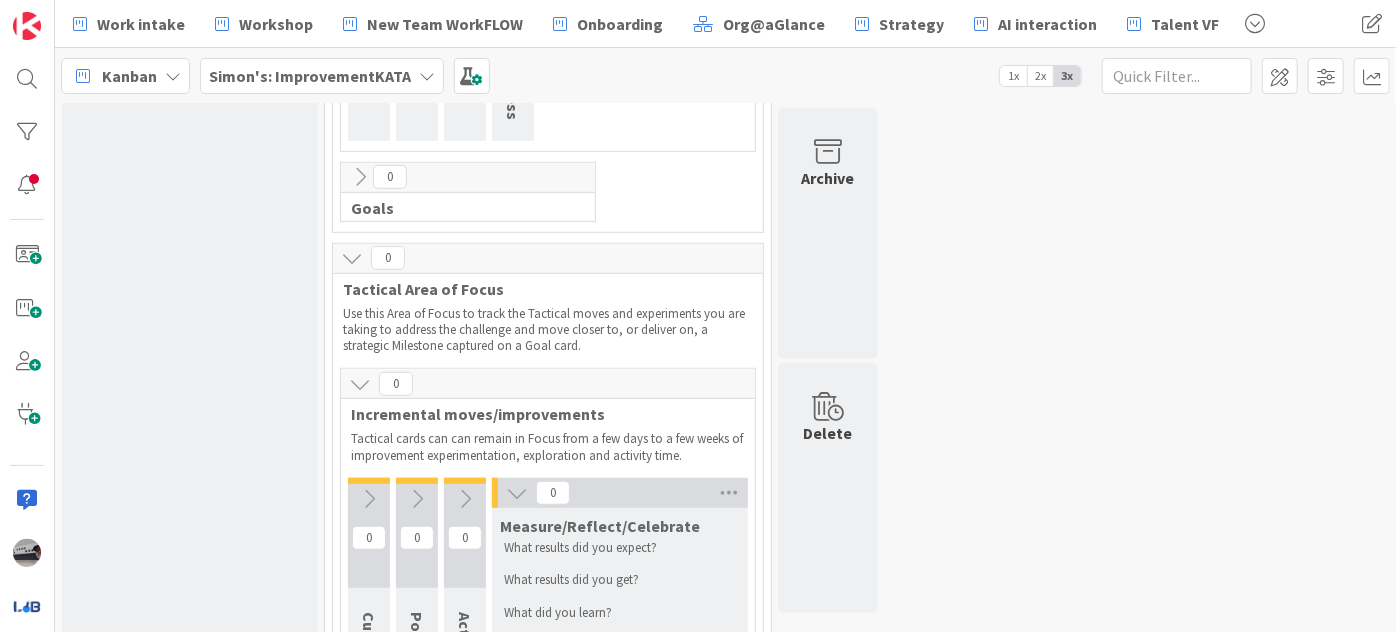 click at bounding box center (517, 493) 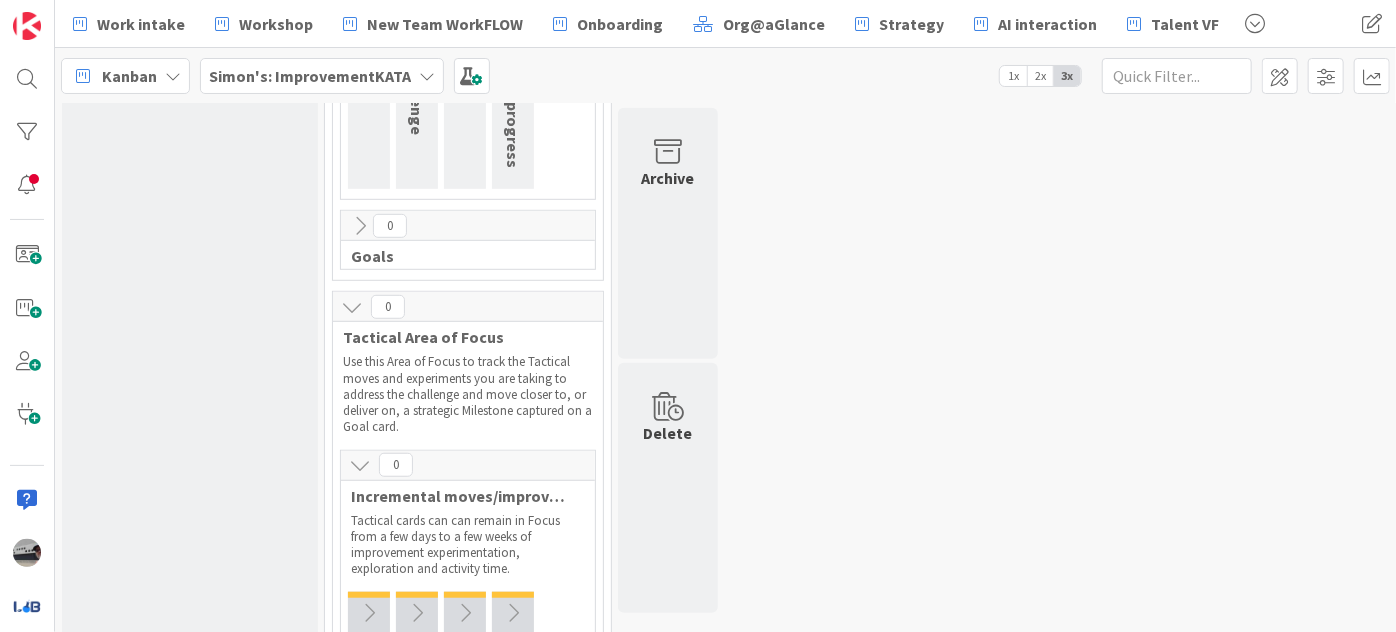 click at bounding box center (360, 465) 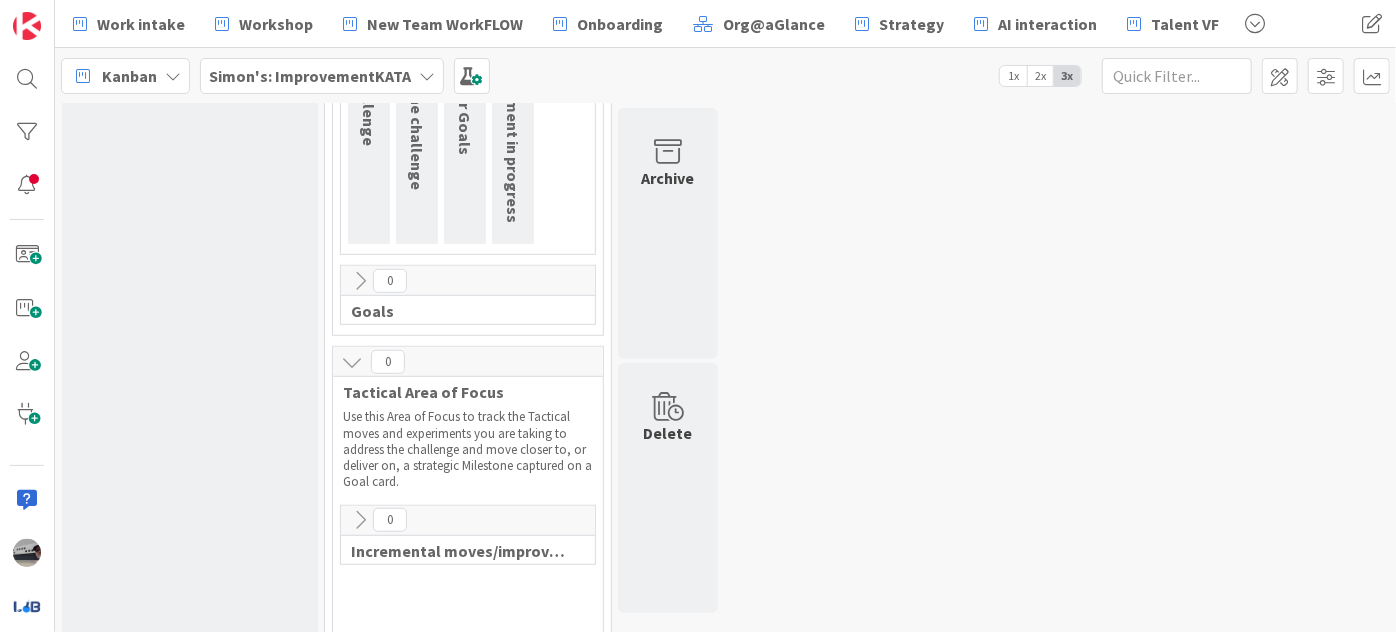 scroll, scrollTop: 613, scrollLeft: 0, axis: vertical 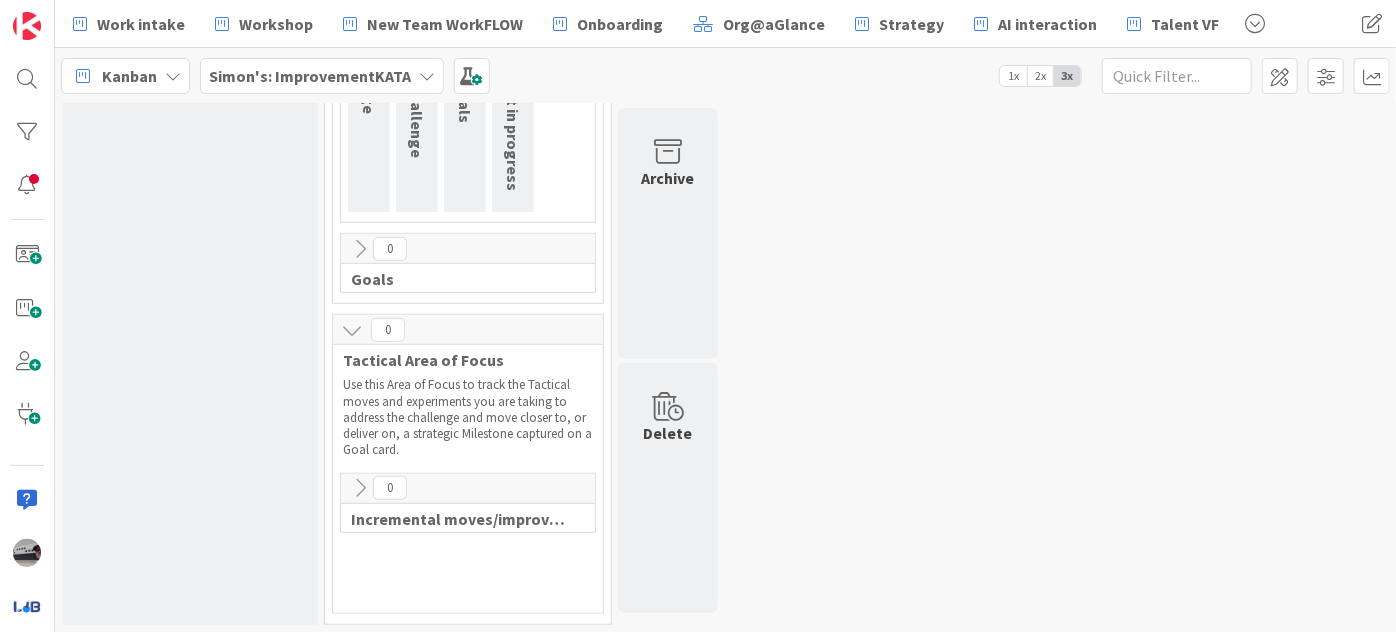 click at bounding box center (352, 330) 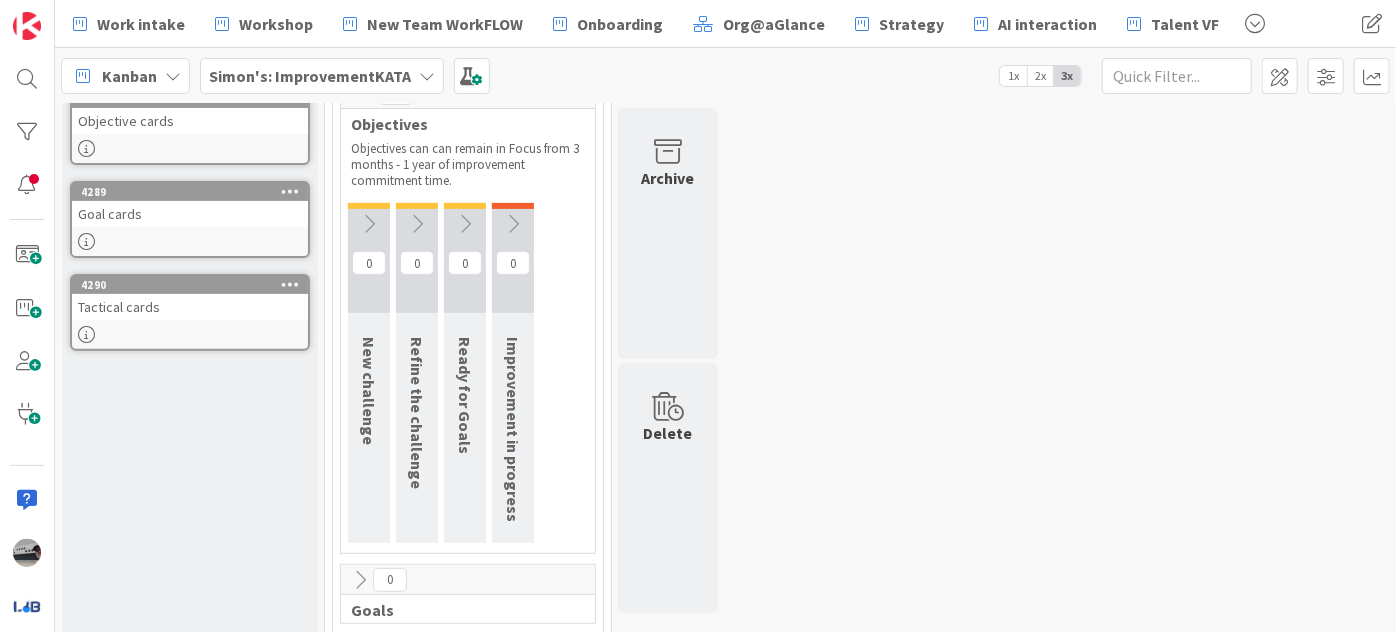 scroll, scrollTop: 101, scrollLeft: 0, axis: vertical 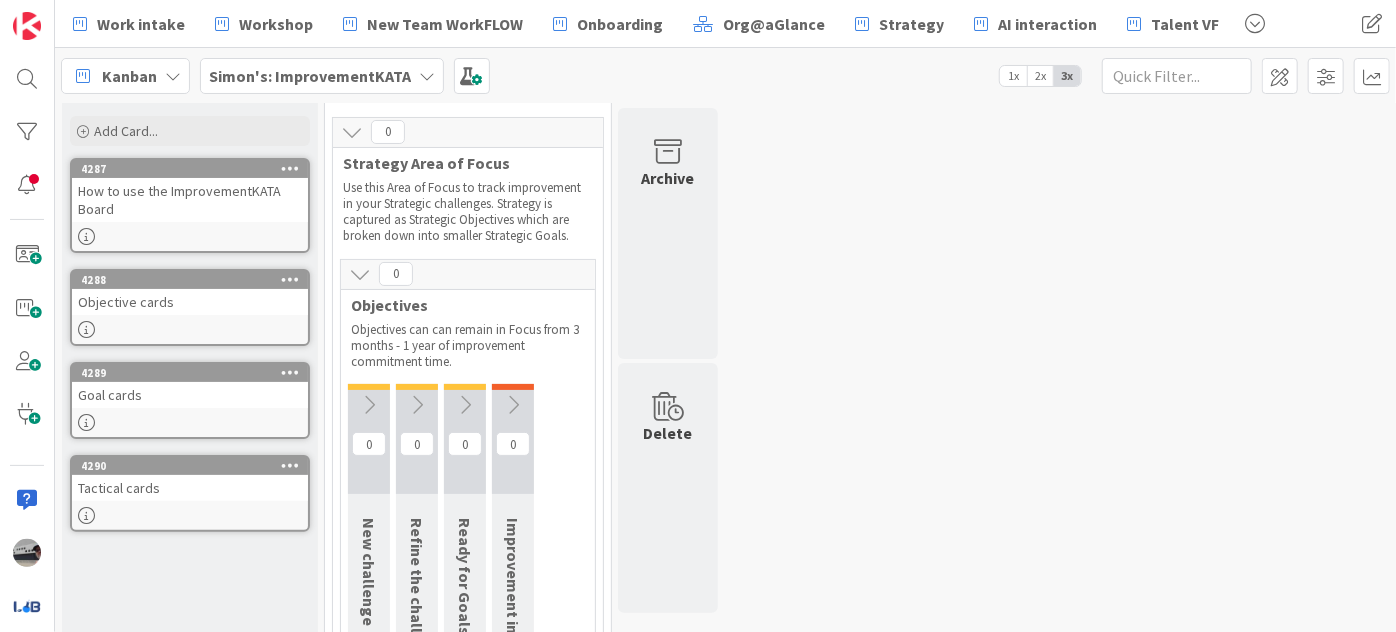 click at bounding box center (369, 405) 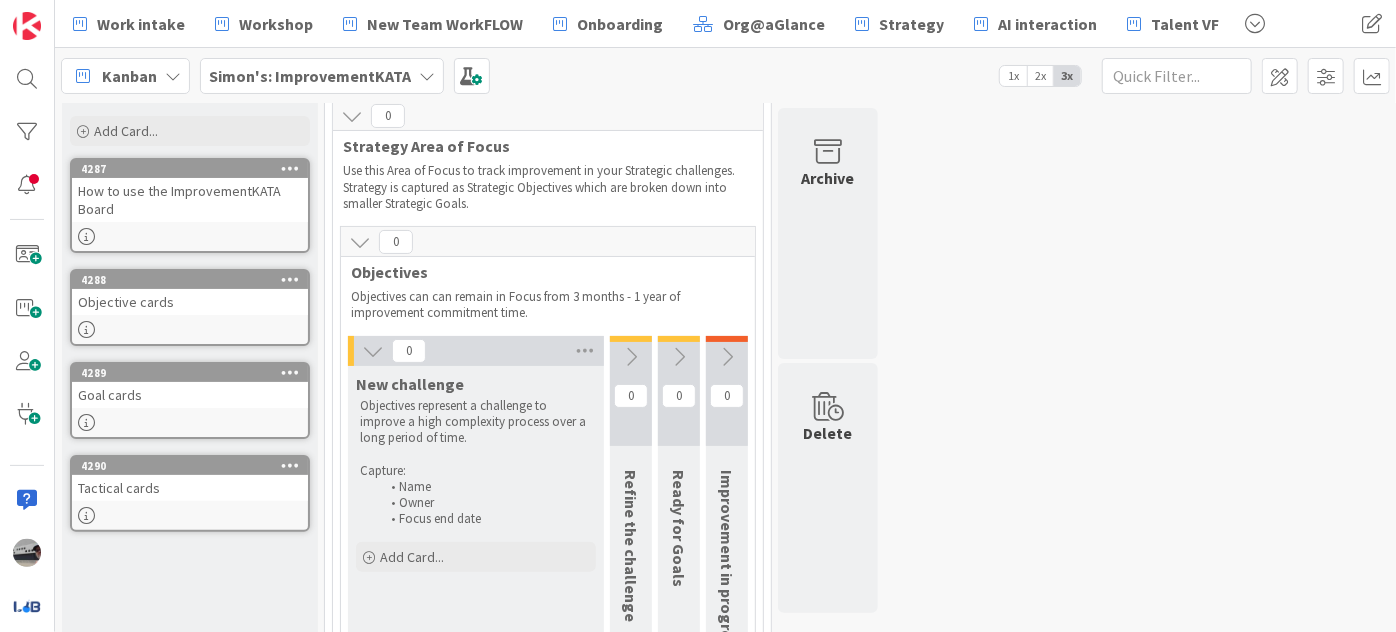 click at bounding box center [373, 351] 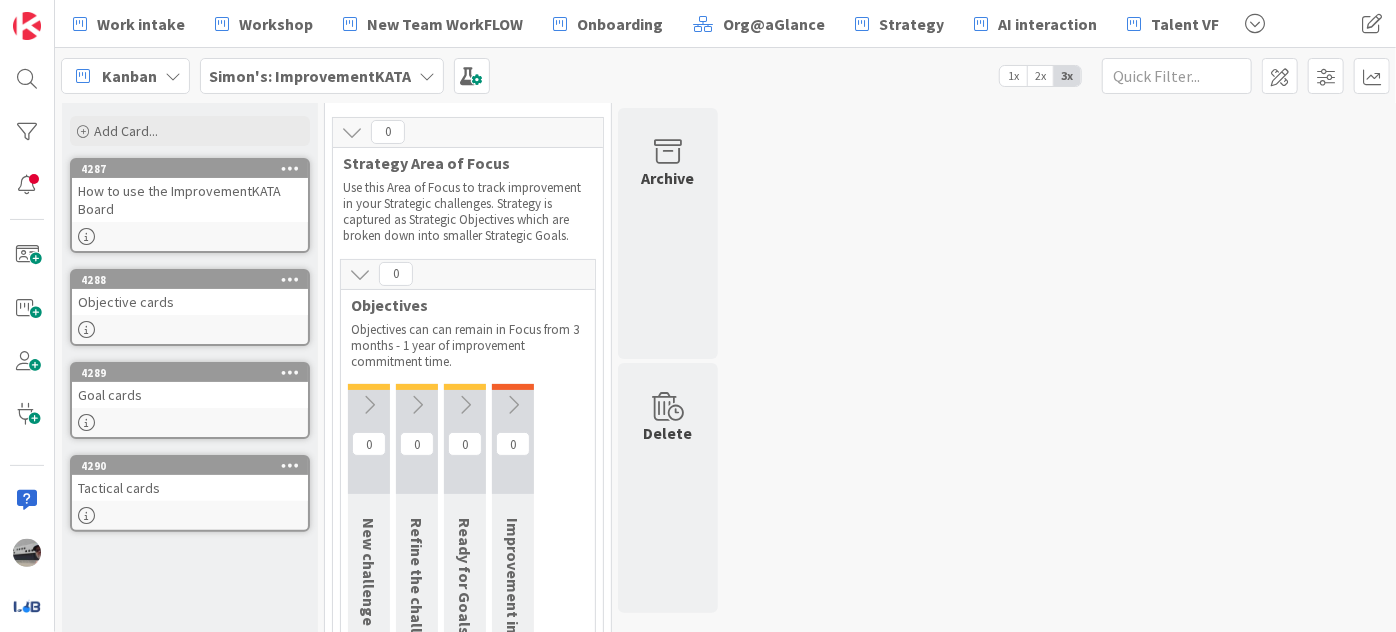 click at bounding box center [360, 274] 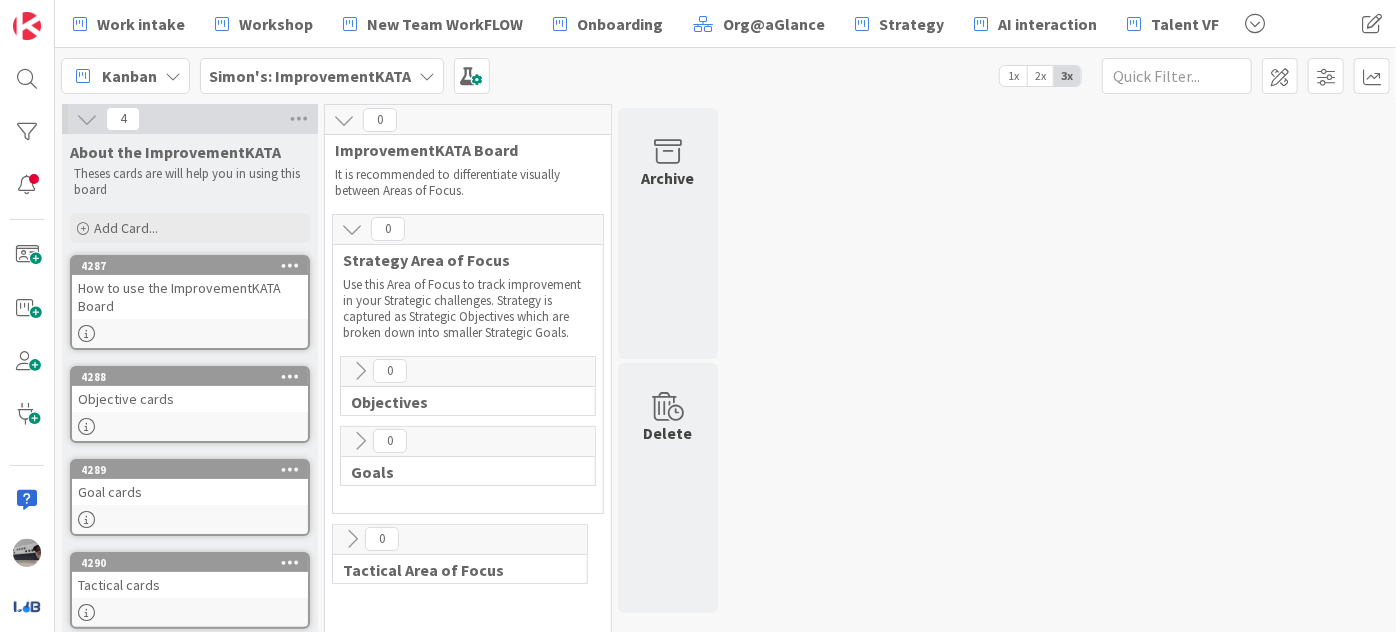 scroll, scrollTop: 0, scrollLeft: 0, axis: both 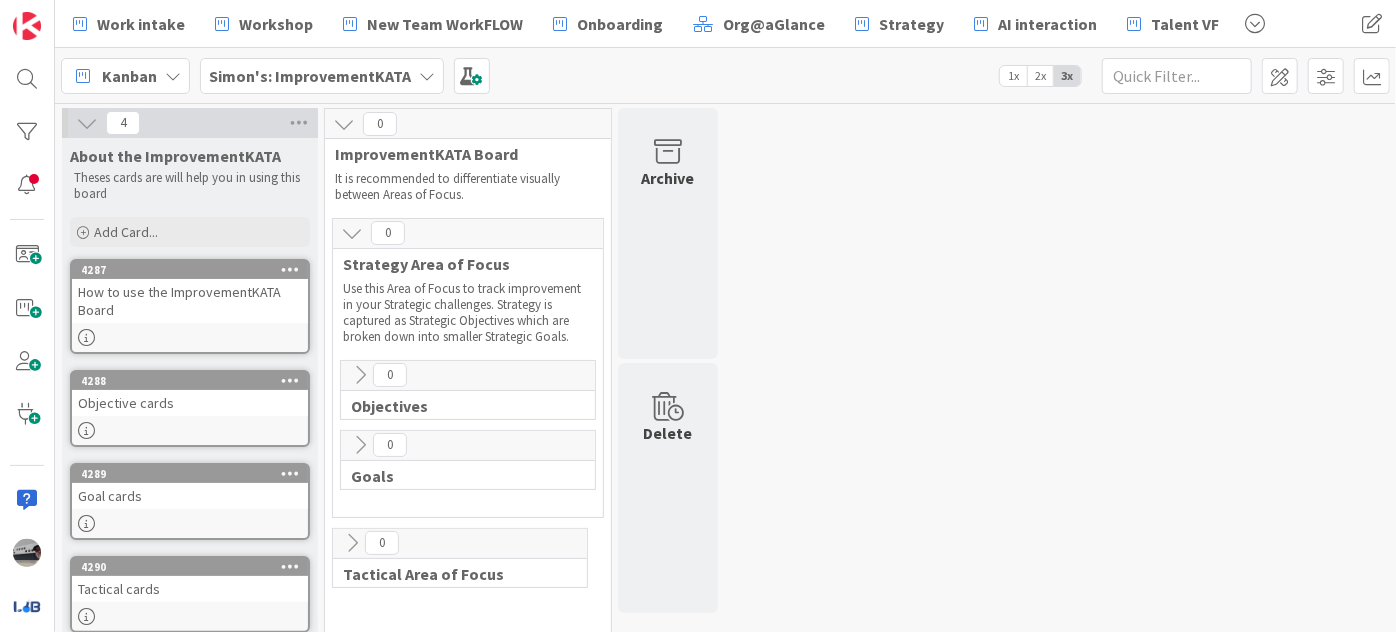 click at bounding box center (352, 233) 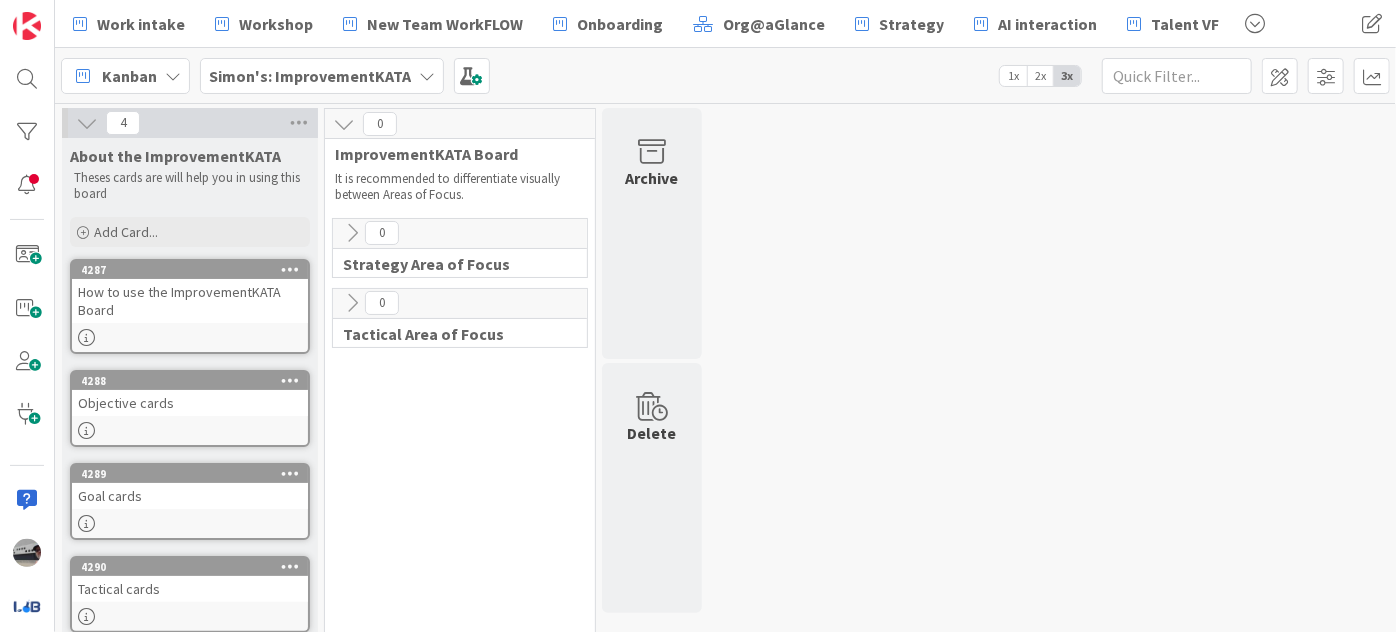 click at bounding box center [344, 124] 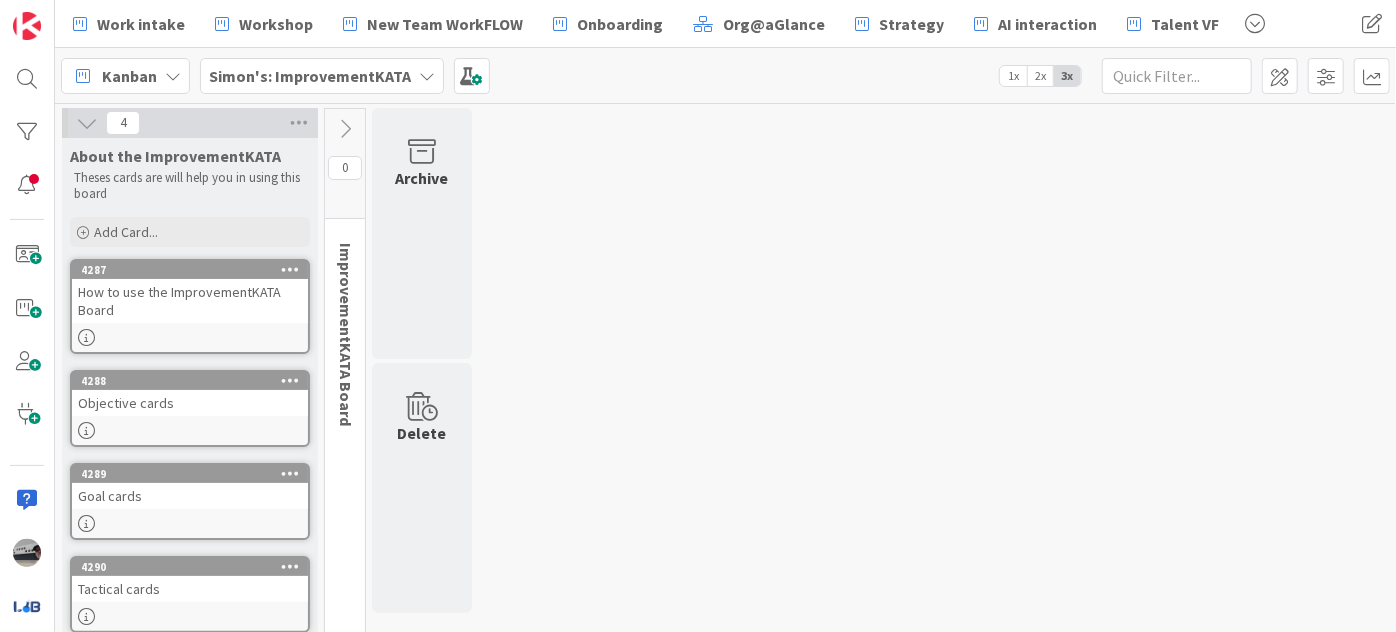 click at bounding box center (87, 123) 